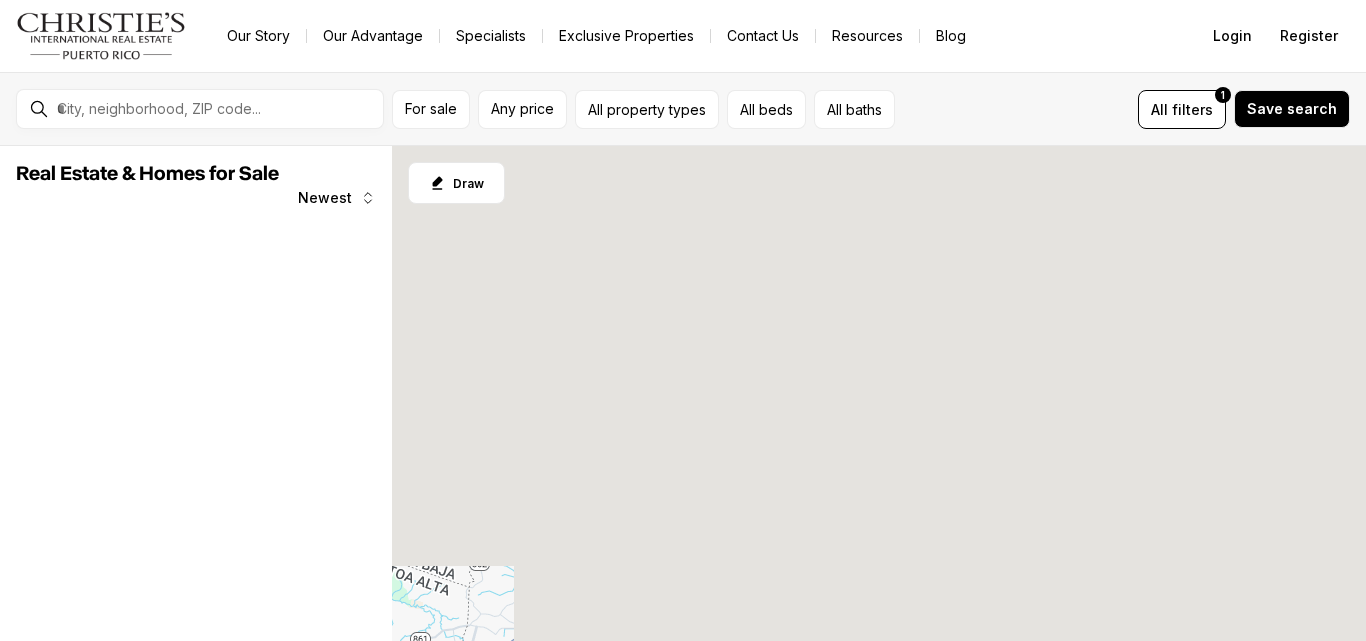 scroll, scrollTop: 0, scrollLeft: 0, axis: both 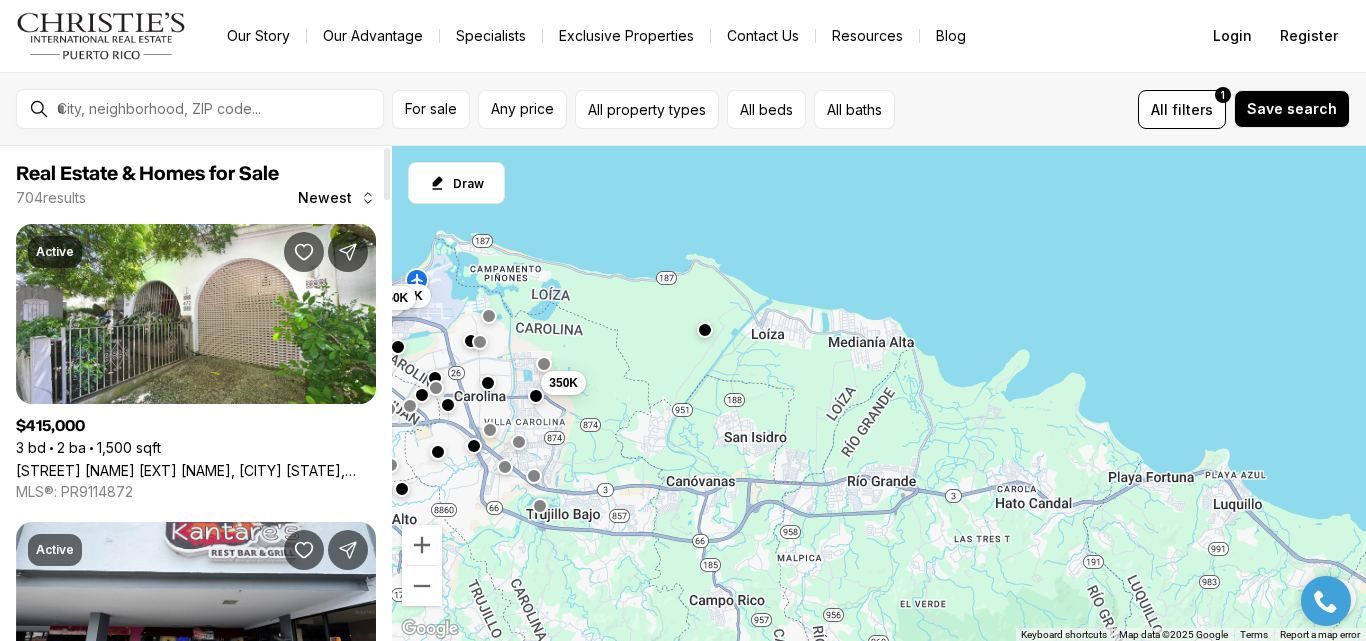 drag, startPoint x: 915, startPoint y: 500, endPoint x: 414, endPoint y: 387, distance: 513.58545 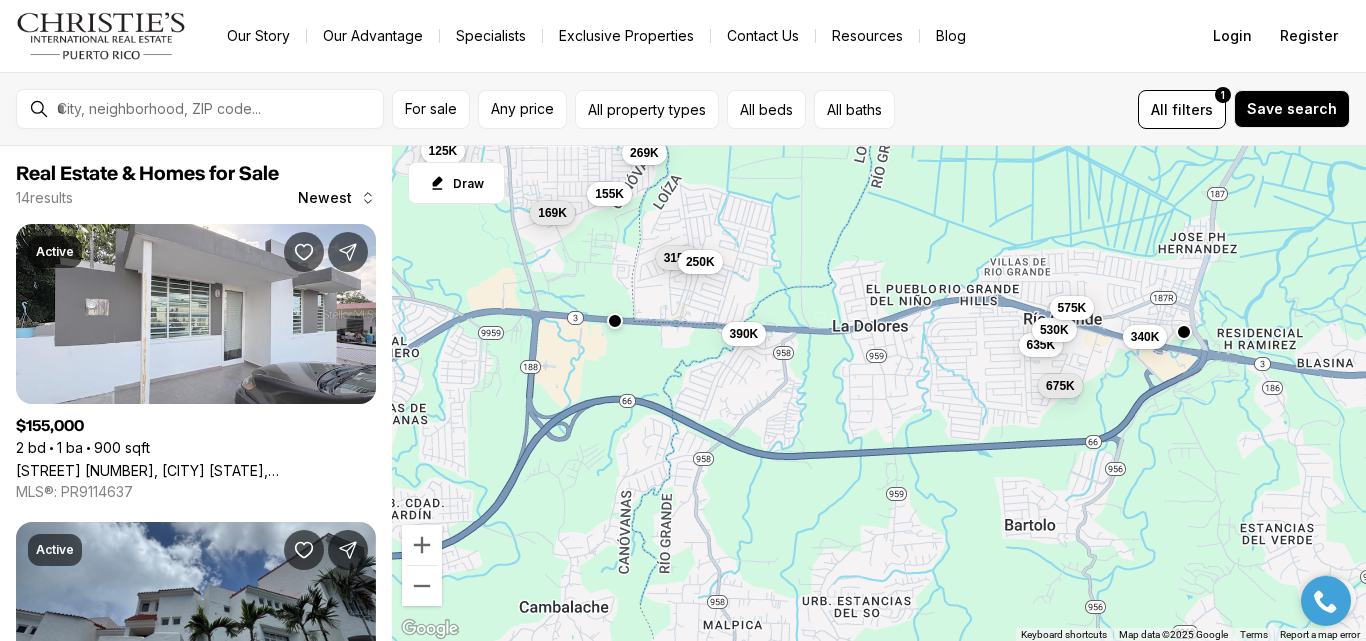 drag, startPoint x: 925, startPoint y: 499, endPoint x: 800, endPoint y: 255, distance: 274.15506 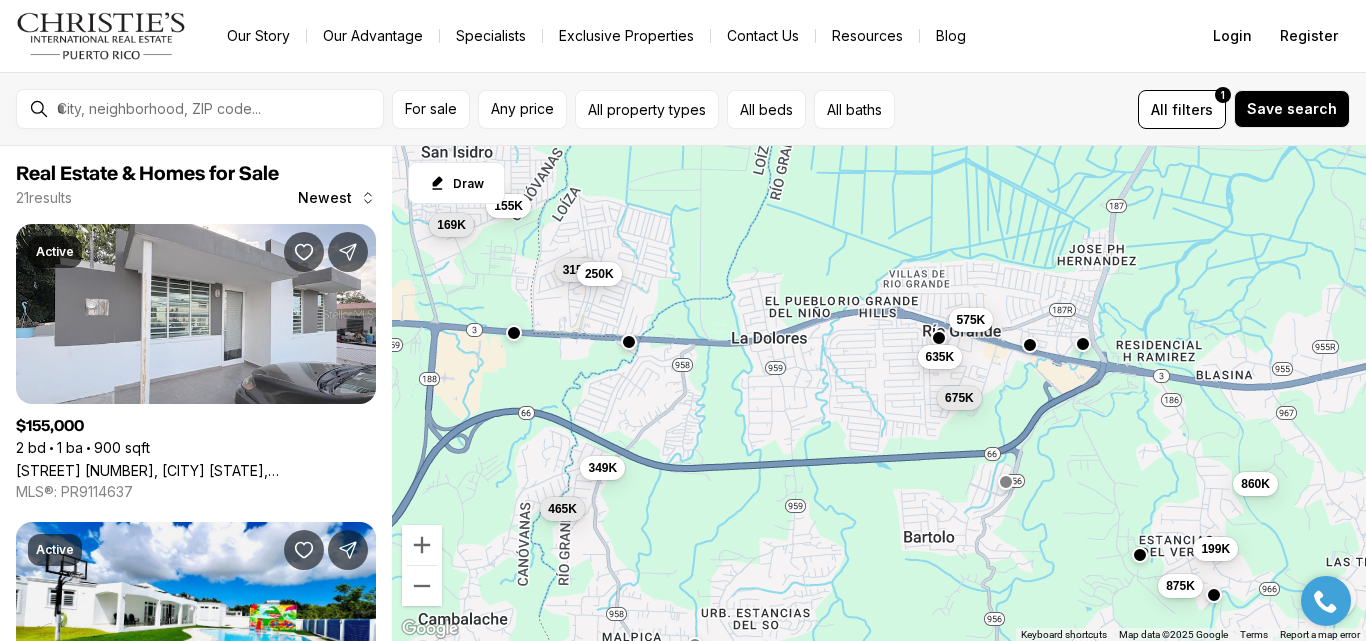 drag, startPoint x: 1204, startPoint y: 375, endPoint x: 1099, endPoint y: 390, distance: 106.06602 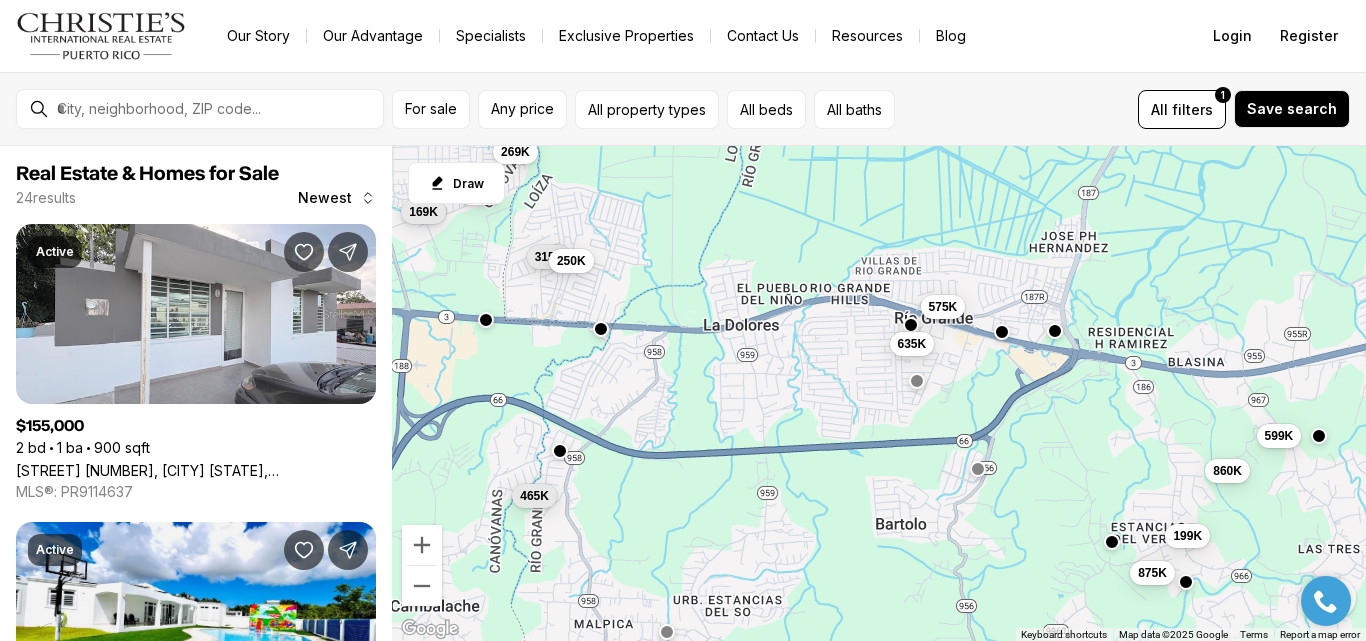 drag, startPoint x: 1099, startPoint y: 390, endPoint x: 1061, endPoint y: 370, distance: 42.941822 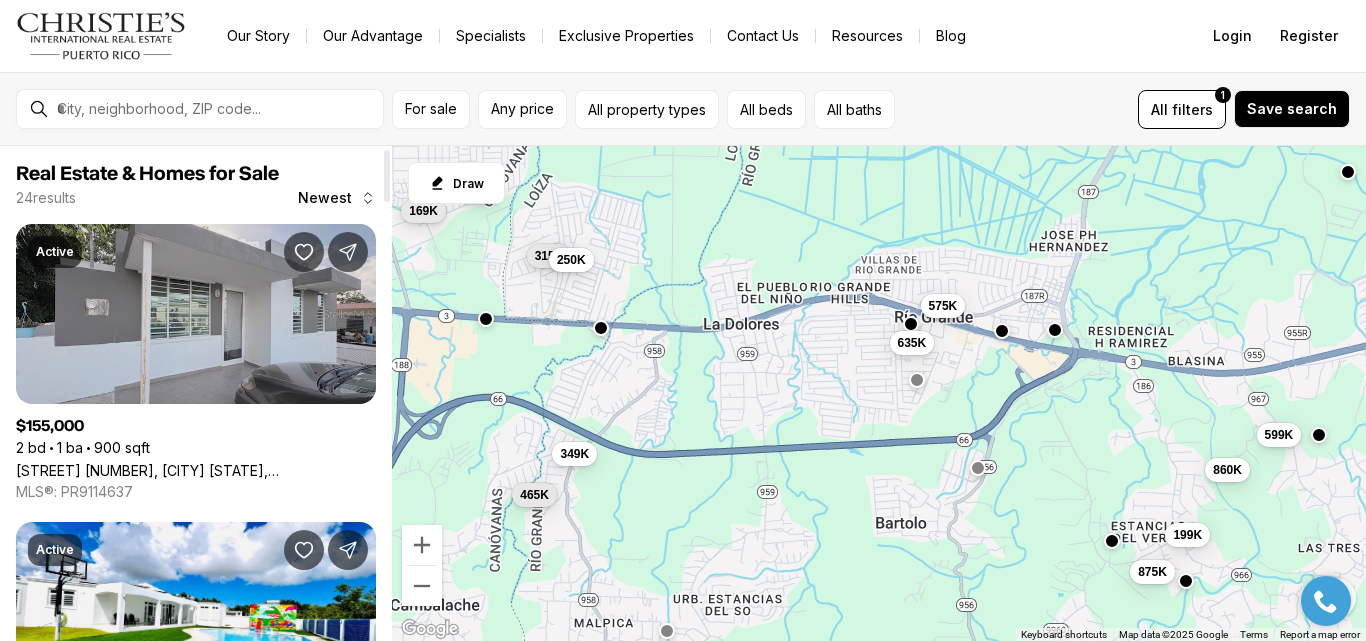 scroll, scrollTop: 300, scrollLeft: 0, axis: vertical 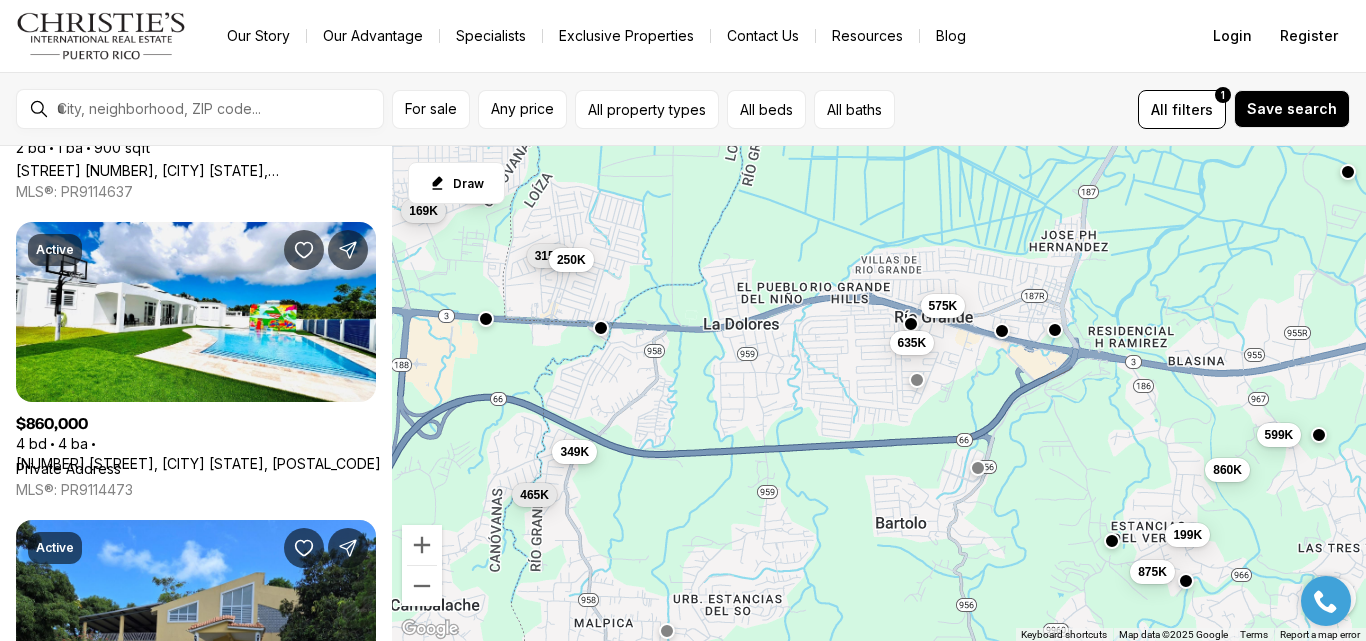click on "349K" at bounding box center [574, 452] 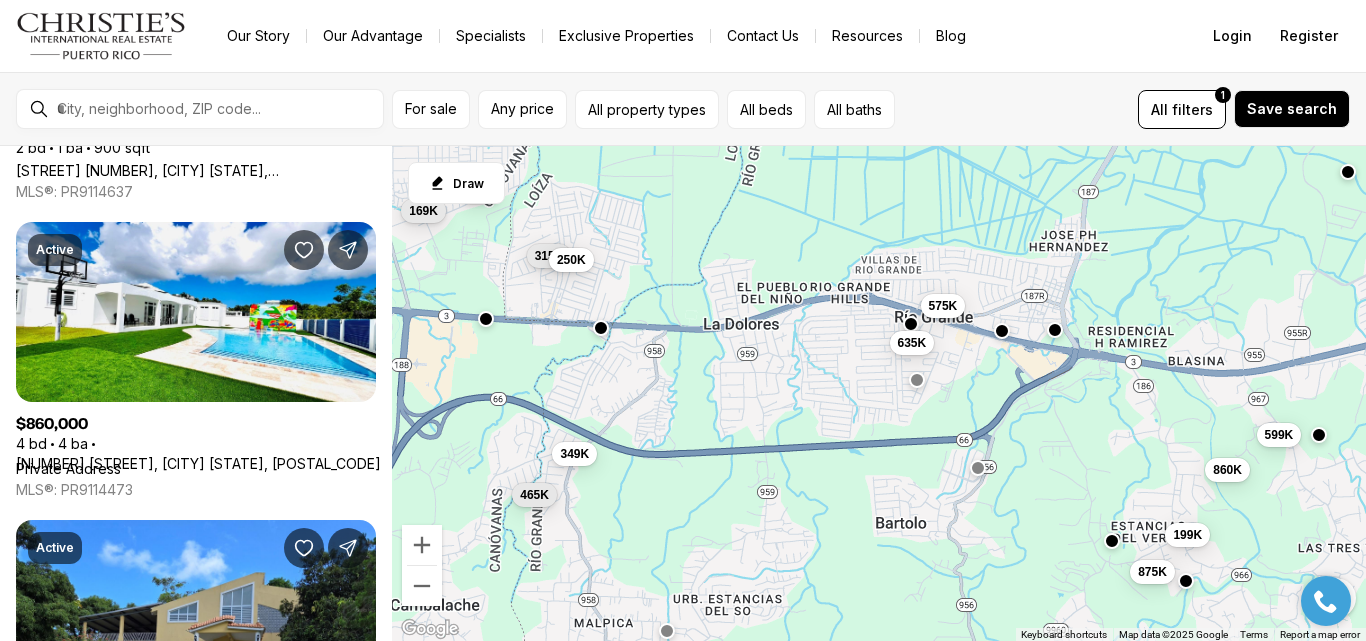 click on "155K 169K 315K 250K 635K 575K 860K 875K 199K 465K 349K 599K" at bounding box center (879, 394) 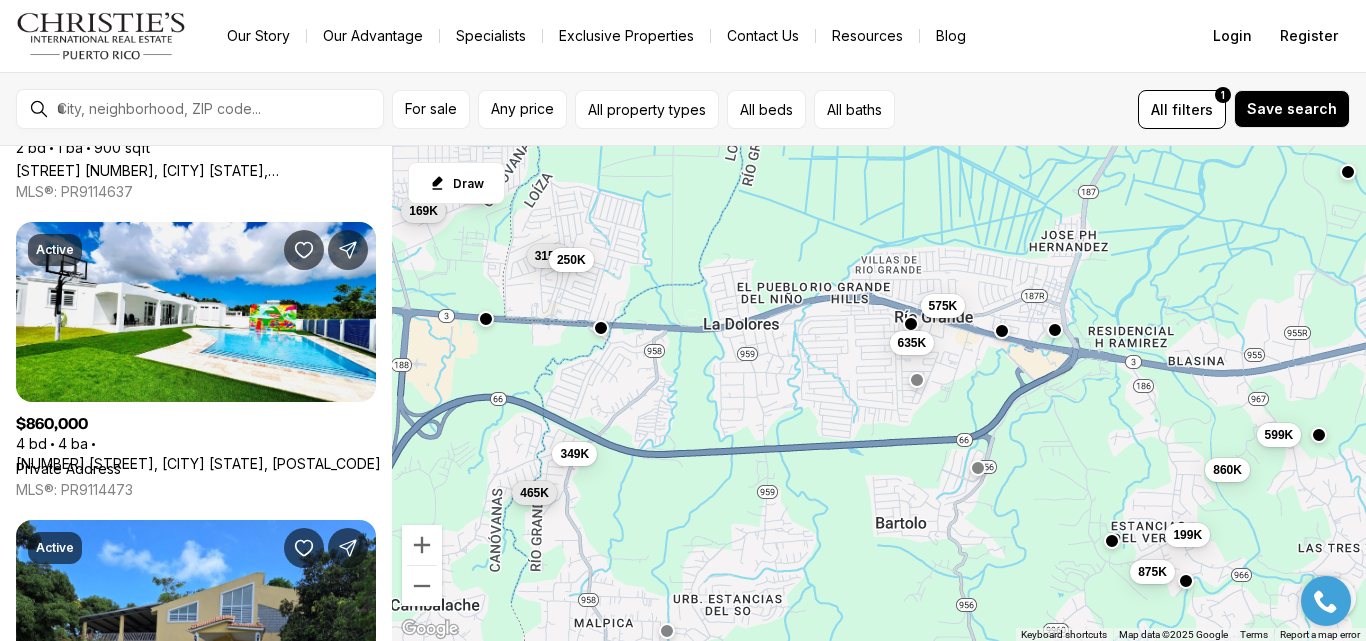click on "465K" at bounding box center (534, 495) 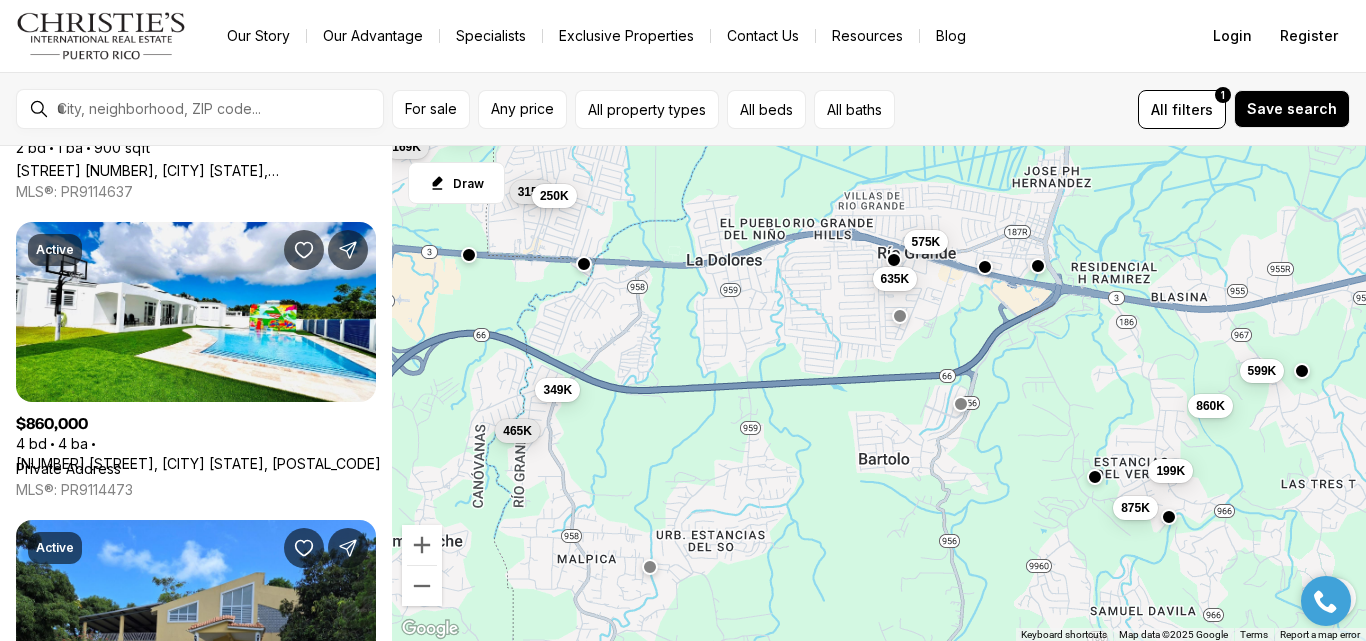 drag, startPoint x: 722, startPoint y: 596, endPoint x: 705, endPoint y: 530, distance: 68.154236 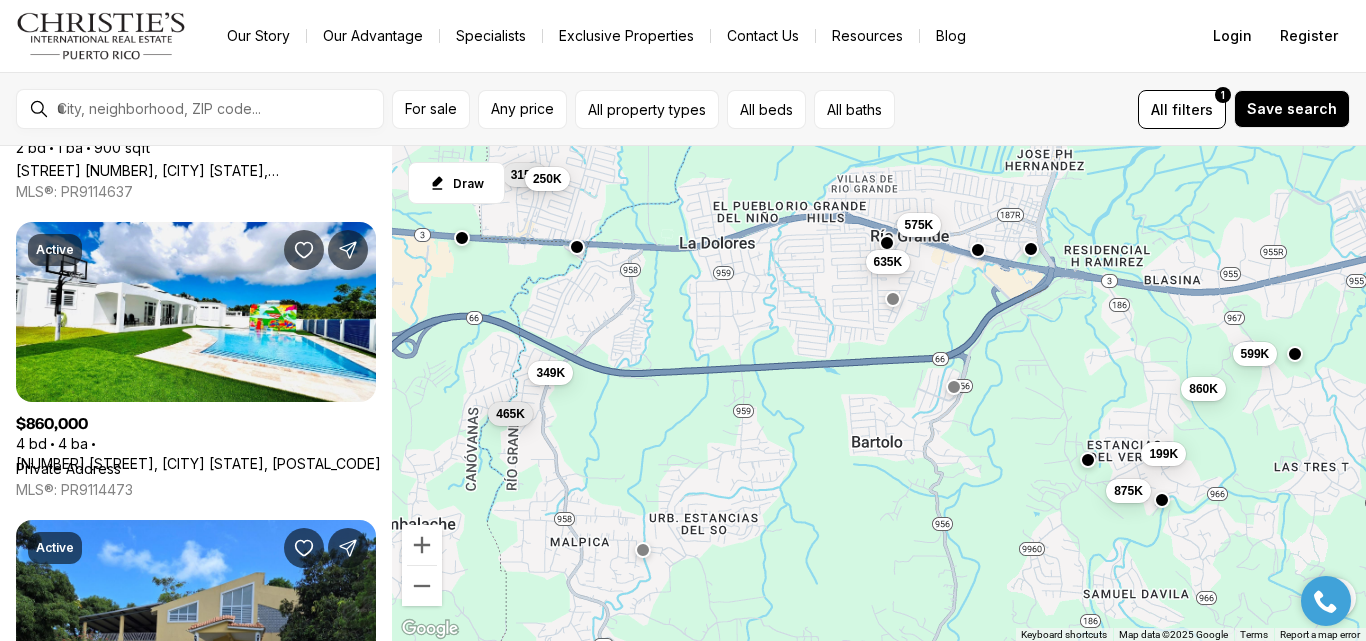 drag, startPoint x: 644, startPoint y: 560, endPoint x: 652, endPoint y: 552, distance: 11.313708 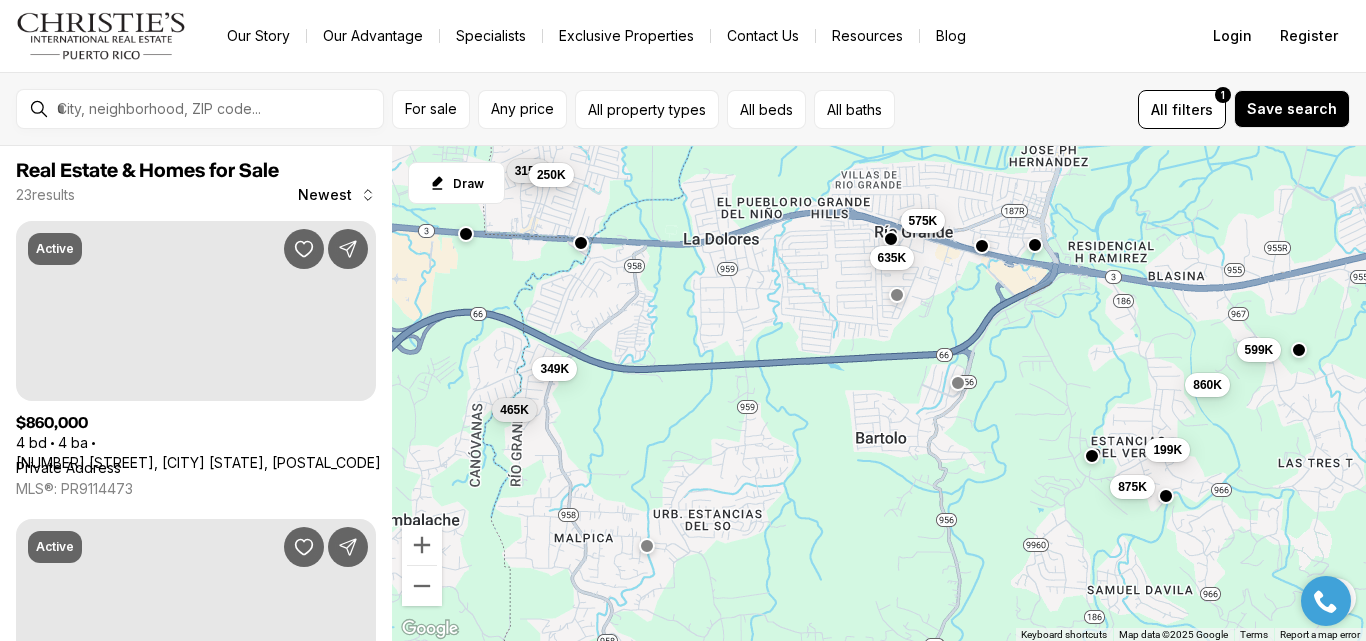 scroll, scrollTop: 0, scrollLeft: 0, axis: both 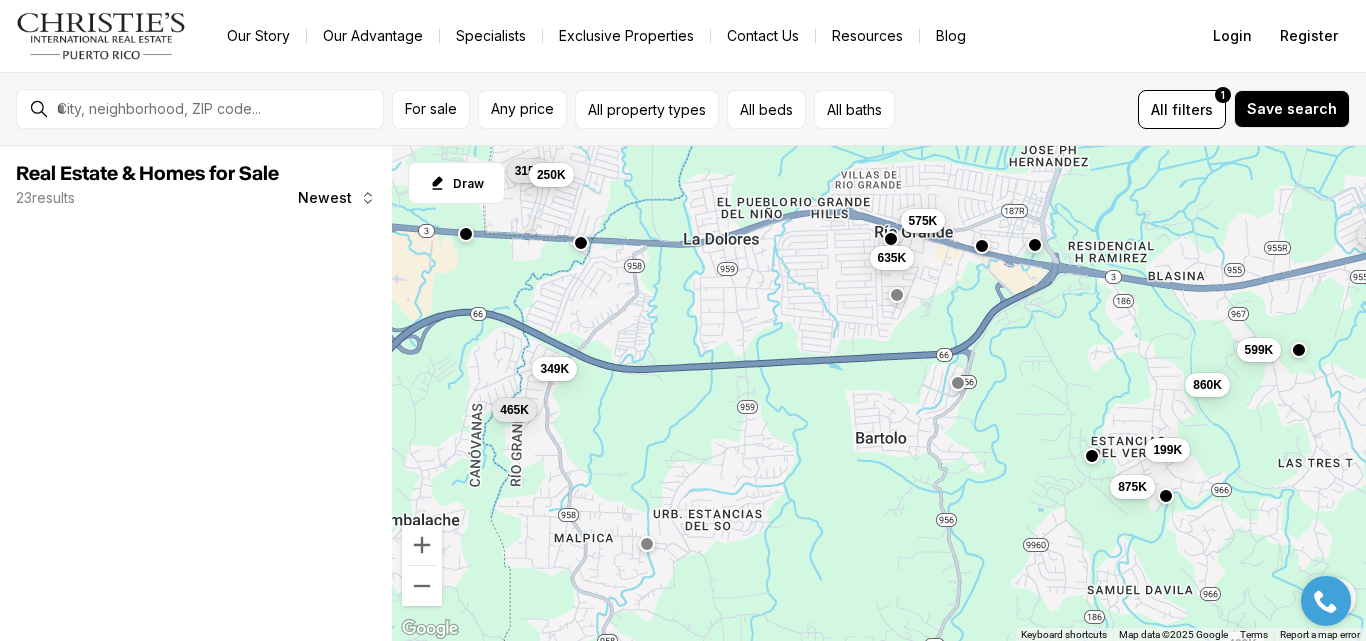 click at bounding box center (647, 544) 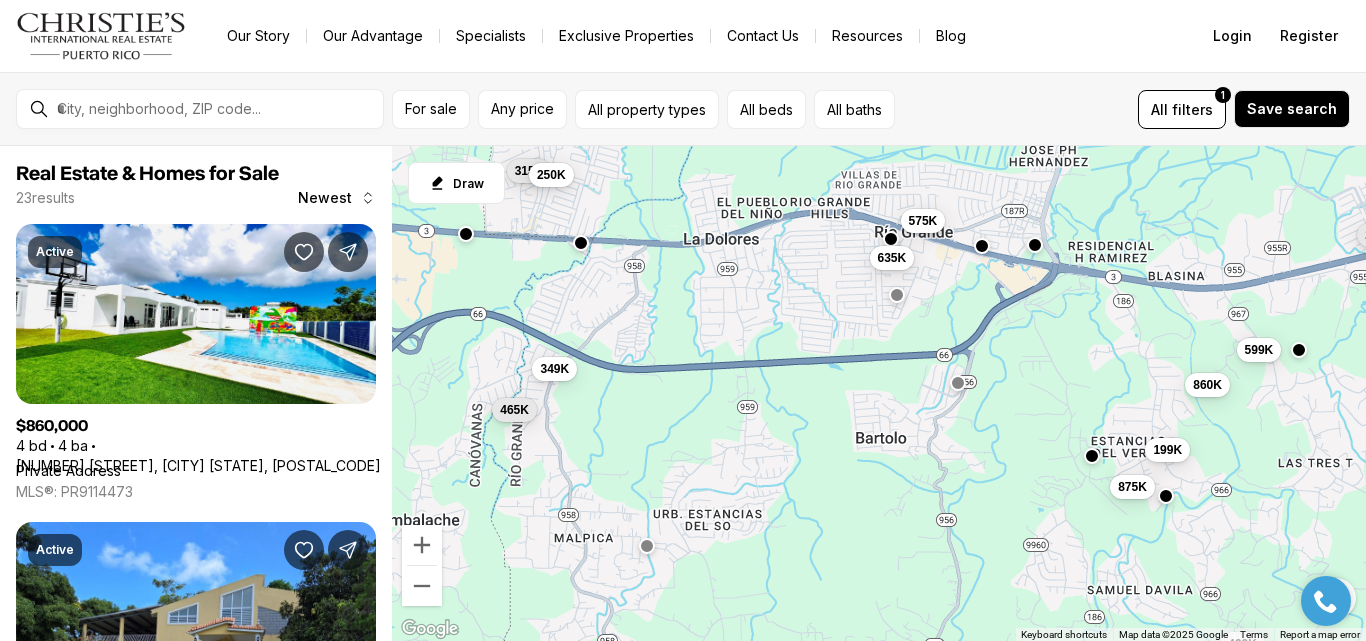 click on "315K 250K 635K 575K 860K 875K 199K 465K 349K 599K 295K 499K" at bounding box center (879, 394) 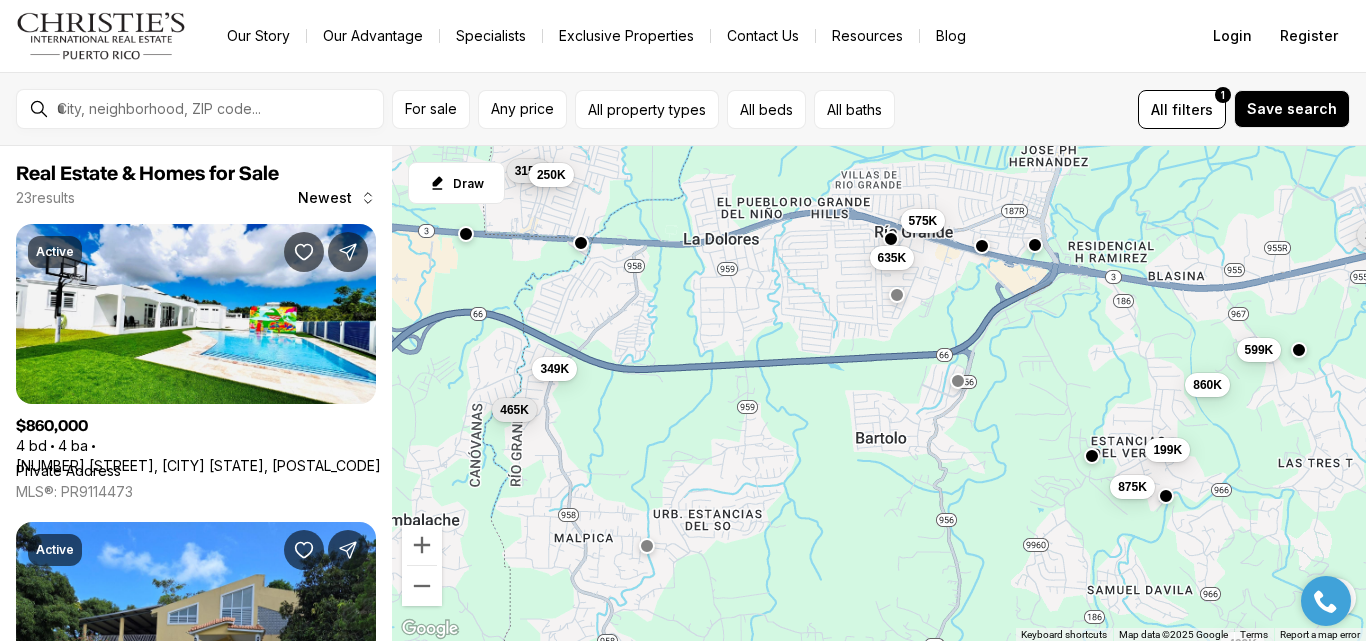 click at bounding box center [958, 381] 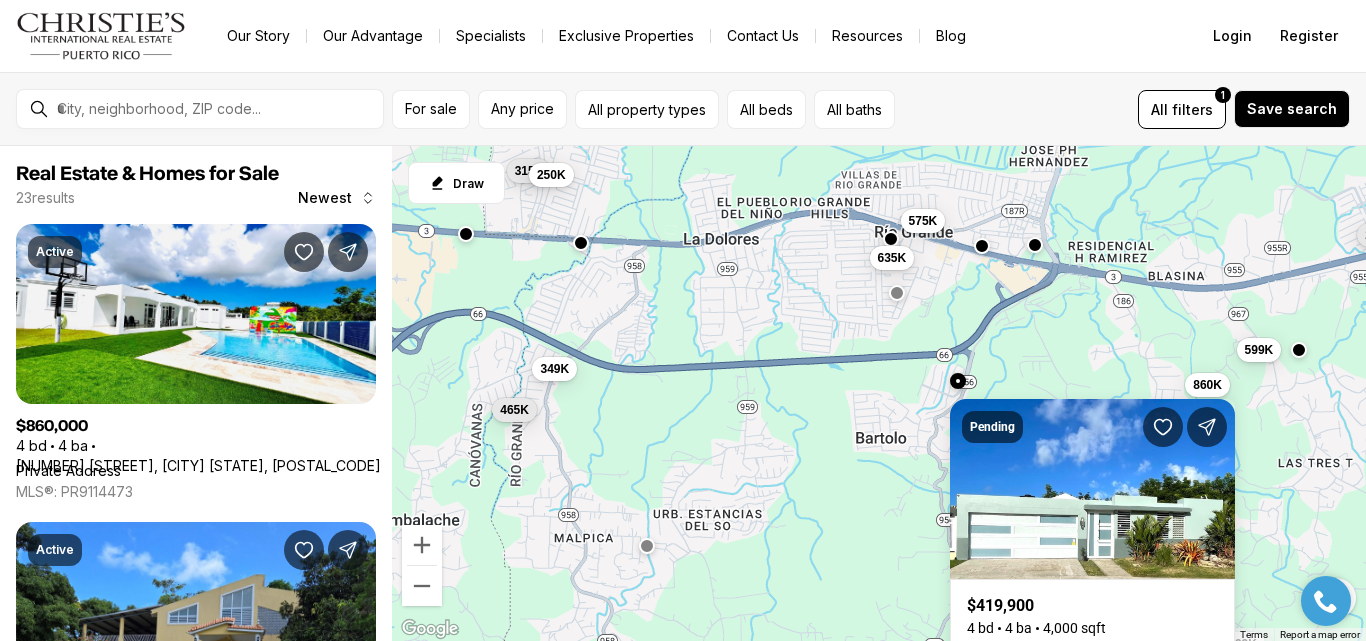 click at bounding box center (897, 293) 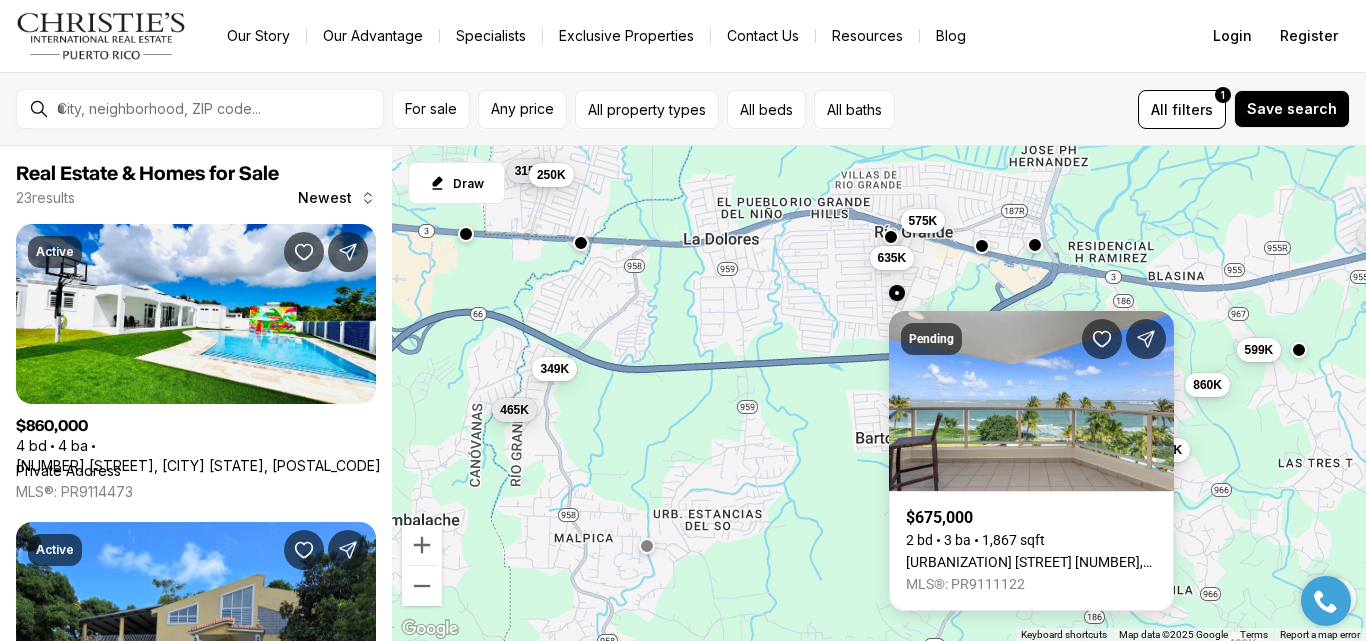 click at bounding box center [891, 237] 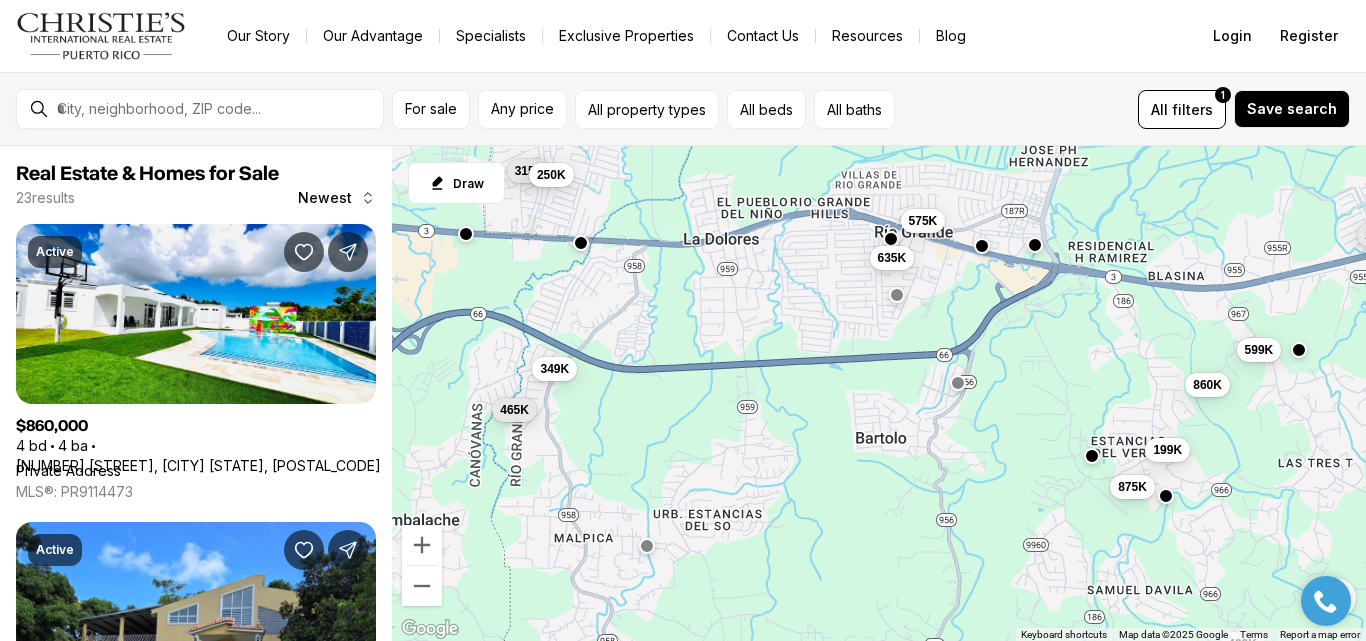 click at bounding box center (982, 246) 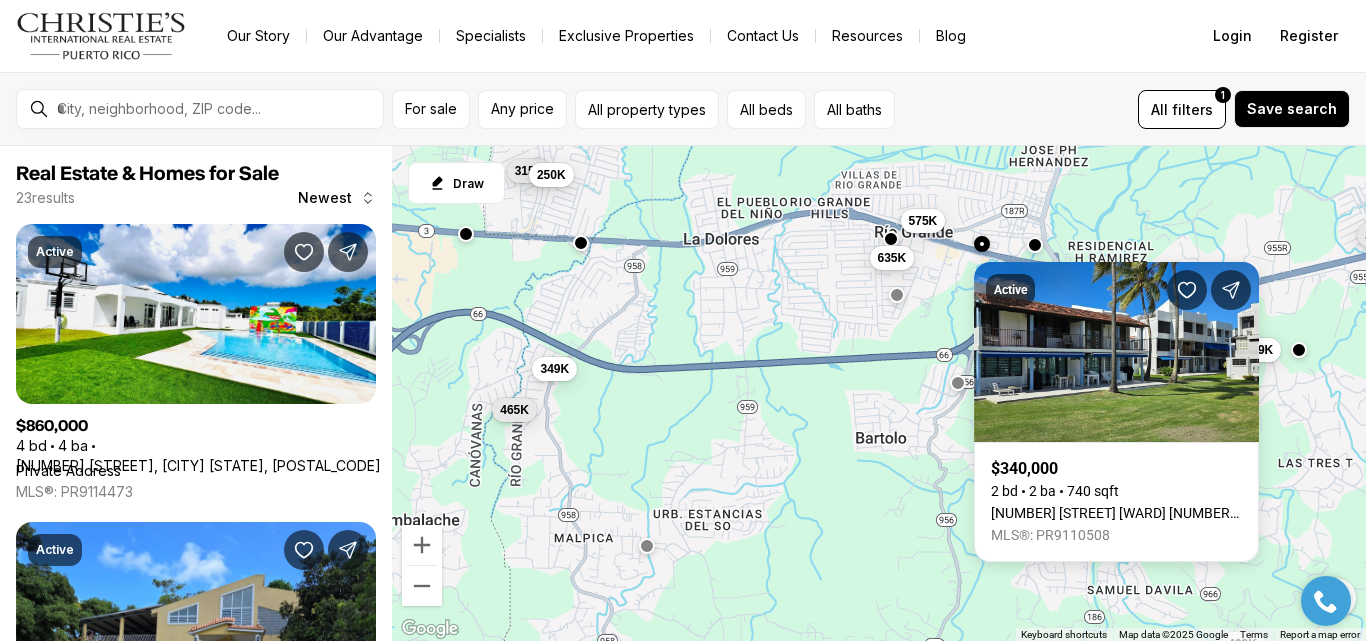 click on "315K 250K 635K 575K 860K 875K 199K 465K 349K 599K 295K 499K" at bounding box center (879, 394) 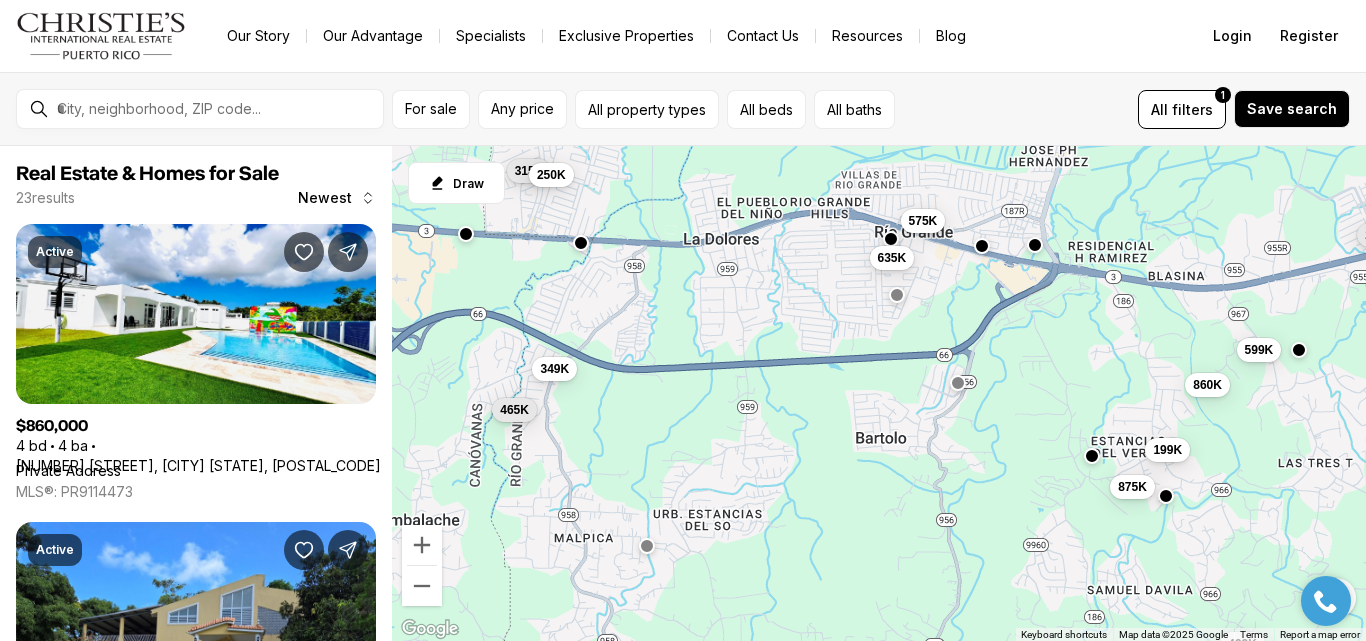 click at bounding box center (1035, 245) 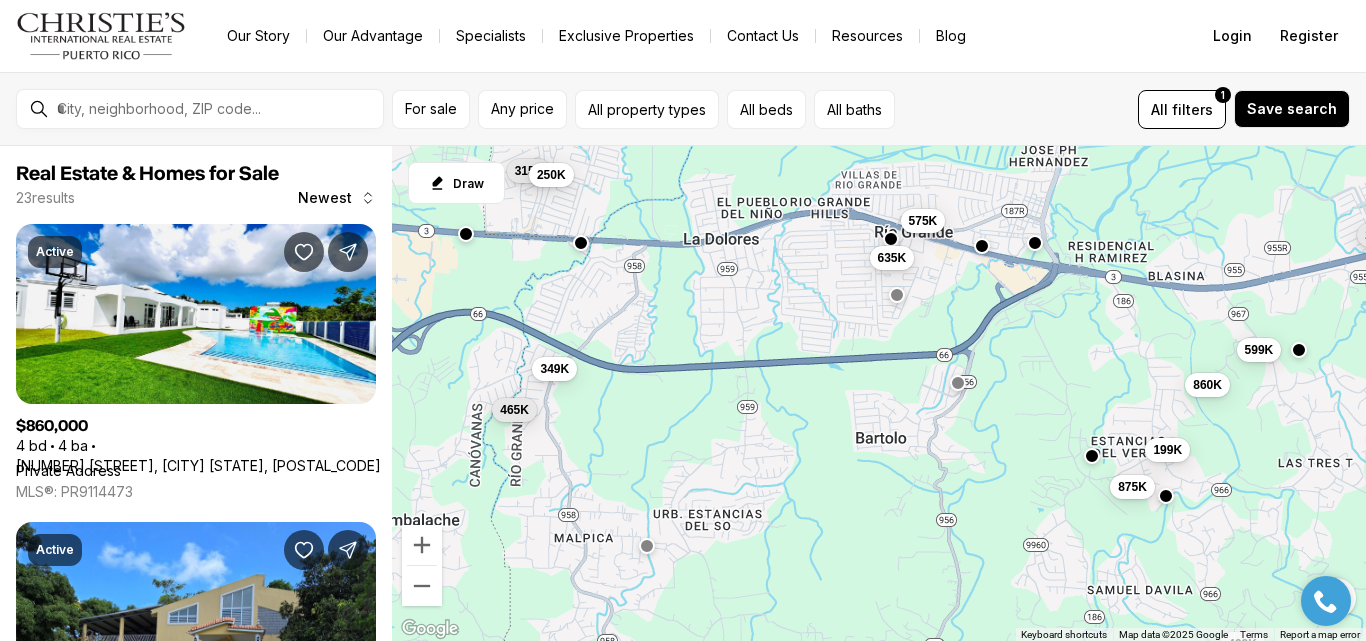 click at bounding box center (1035, 243) 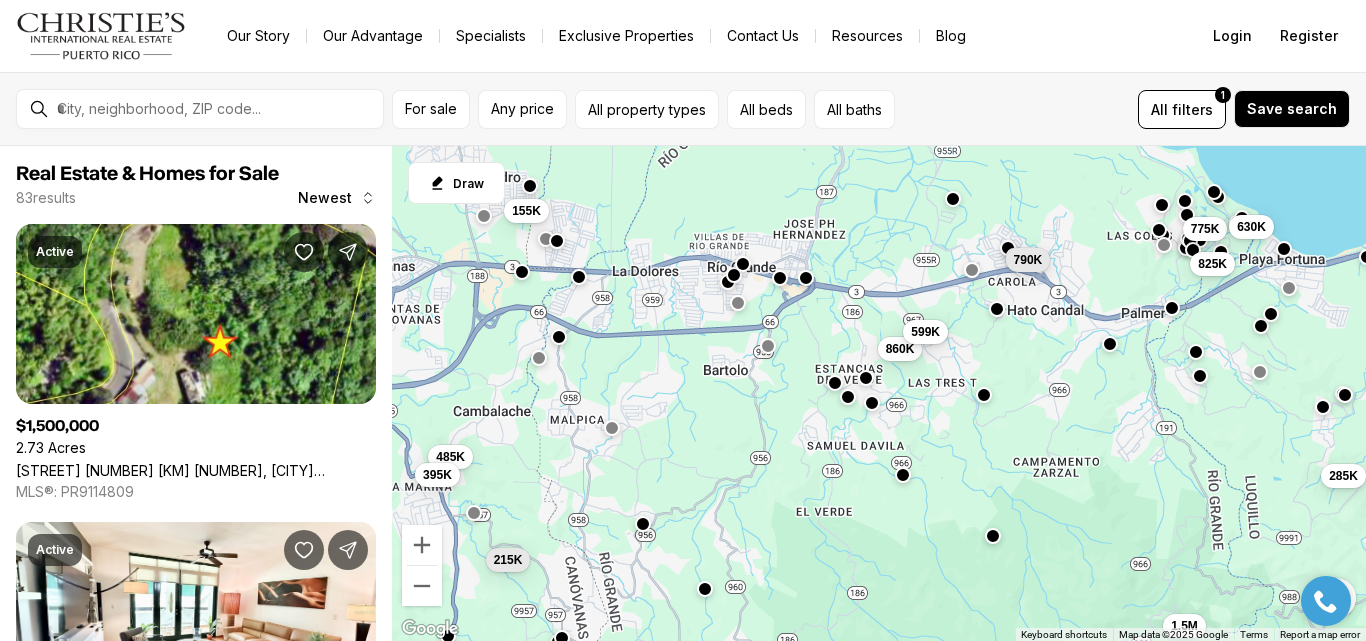 drag, startPoint x: 938, startPoint y: 372, endPoint x: 956, endPoint y: 388, distance: 24.083189 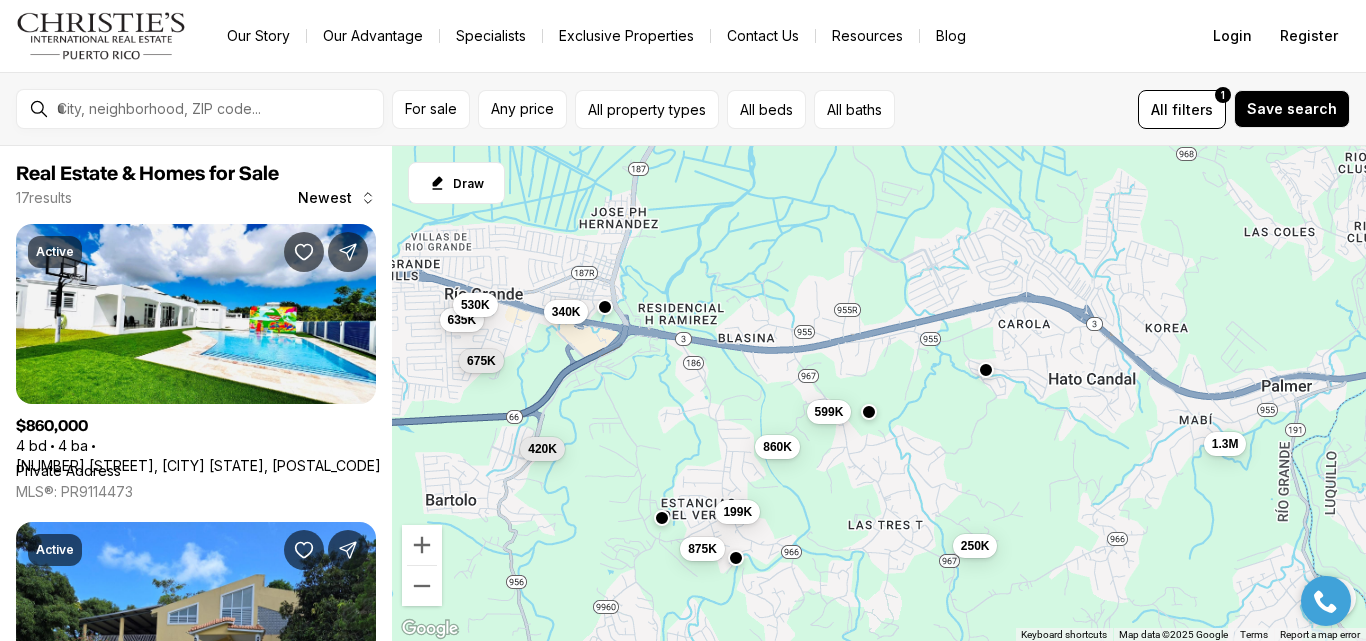 drag, startPoint x: 1187, startPoint y: 275, endPoint x: 1146, endPoint y: 427, distance: 157.43253 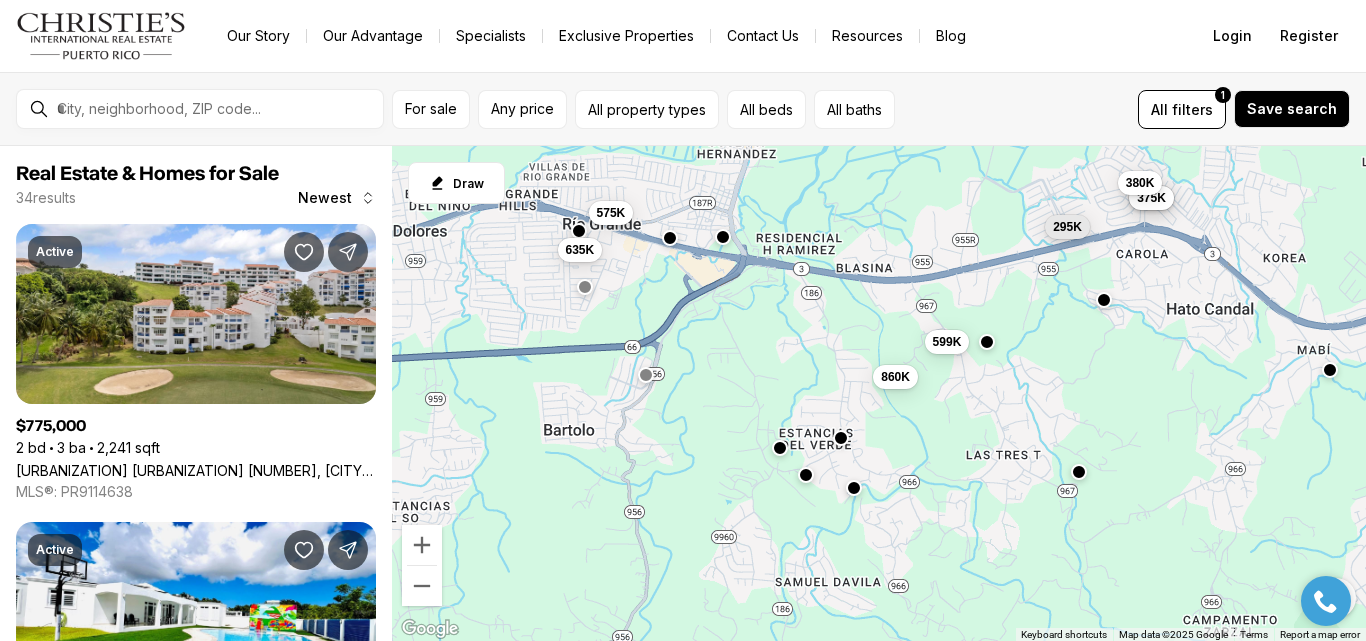 drag, startPoint x: 1009, startPoint y: 414, endPoint x: 1118, endPoint y: 341, distance: 131.18689 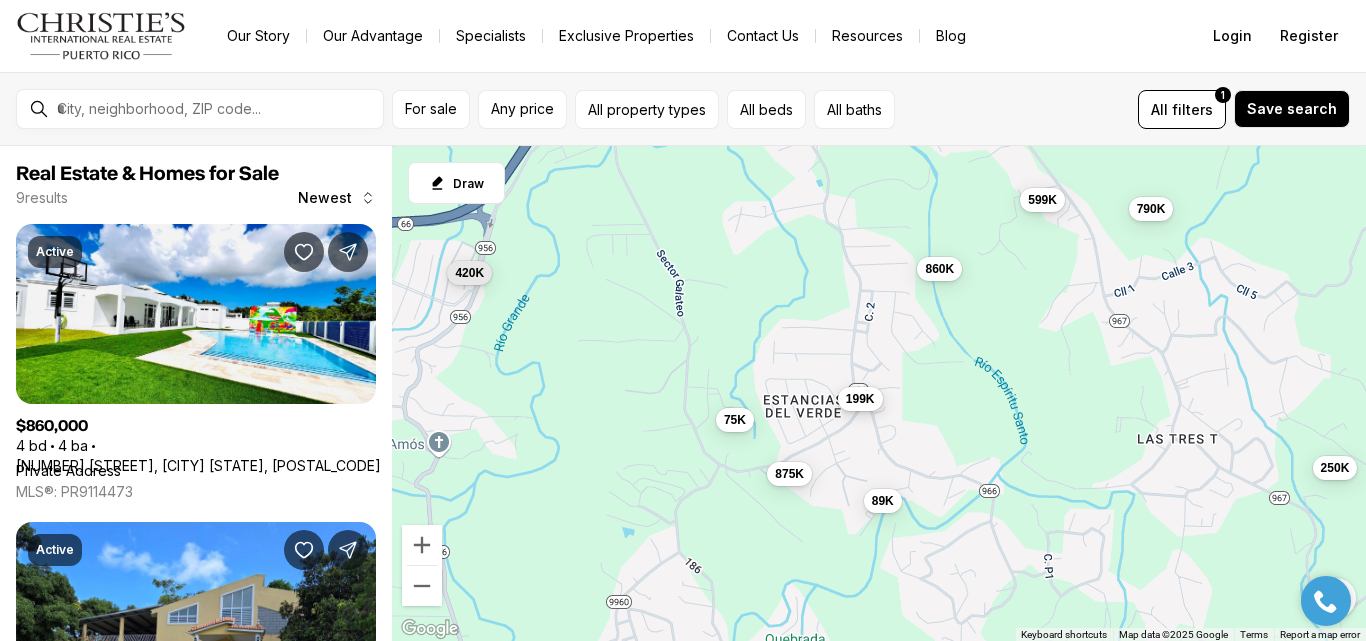 click on "199K" at bounding box center (860, 399) 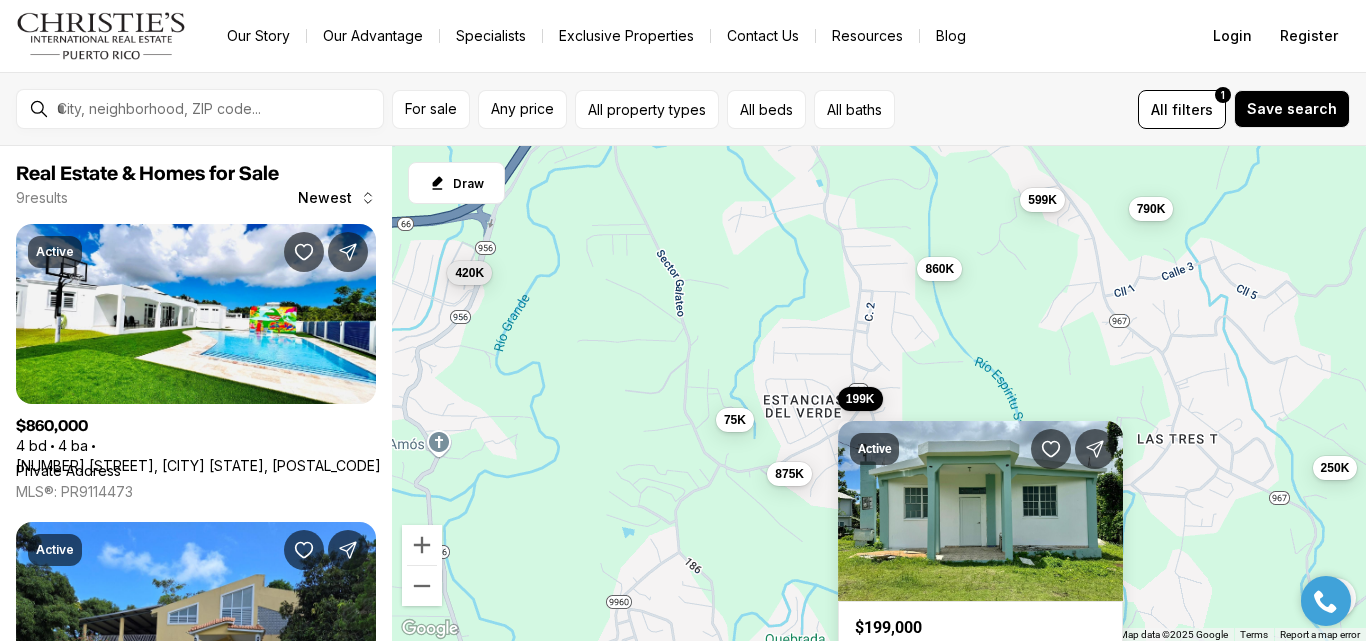 click on "860K 875K 199K 420K 89K 75K 599K 790K 250K" at bounding box center [879, 394] 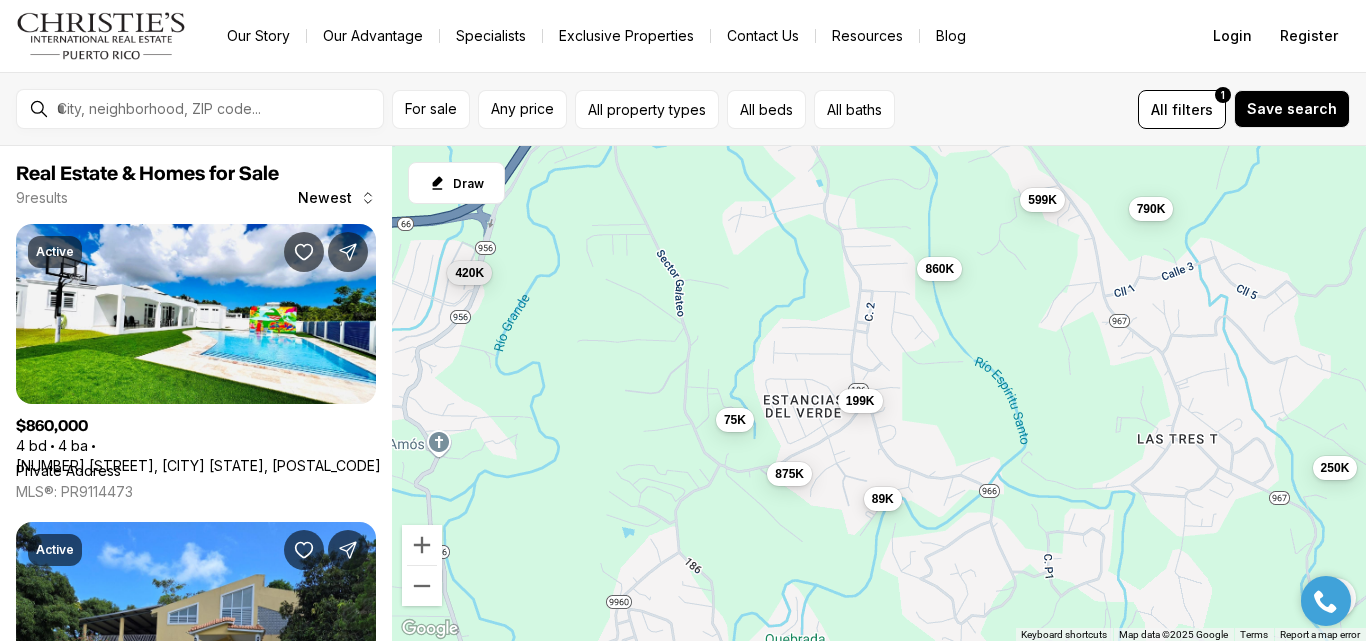 click on "89K" at bounding box center (883, 499) 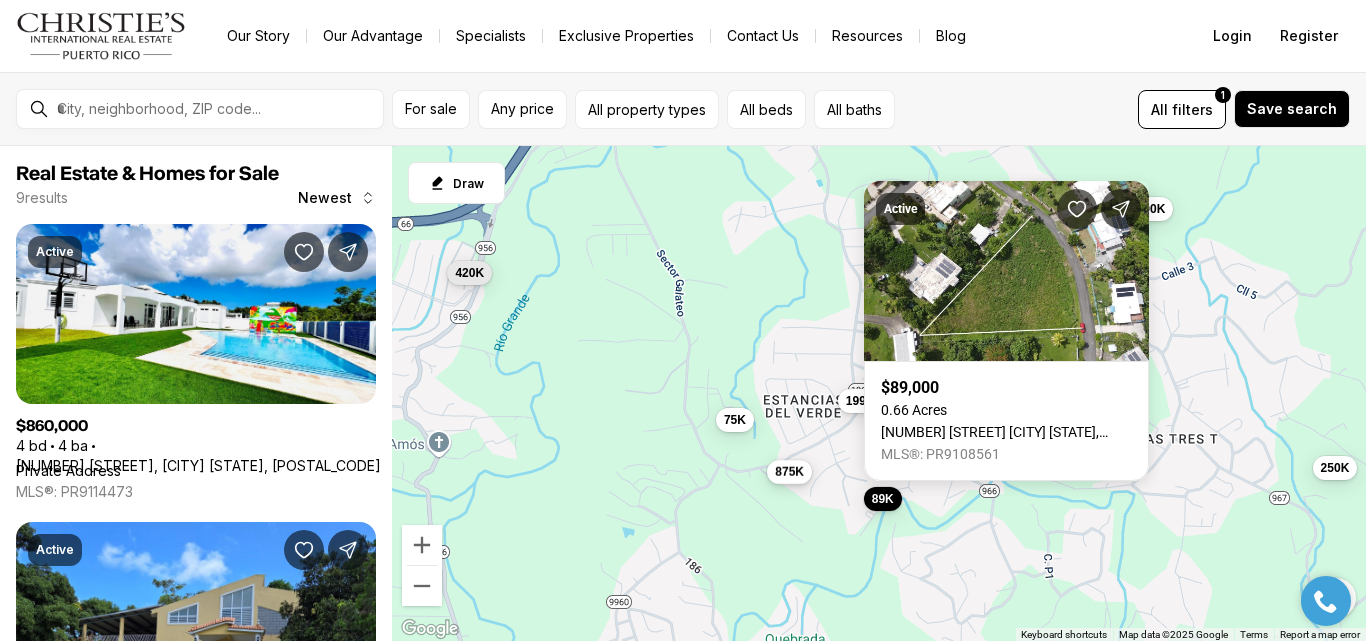 click on "875K" at bounding box center (789, 472) 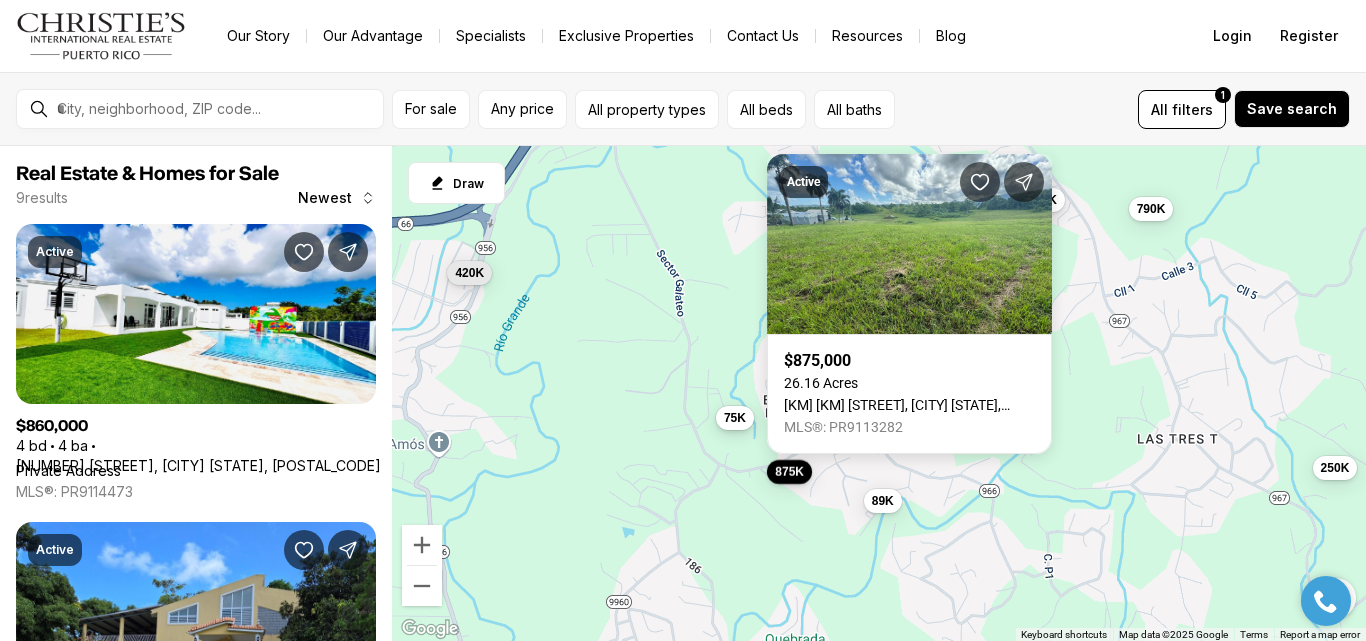 click on "75K" at bounding box center (735, 418) 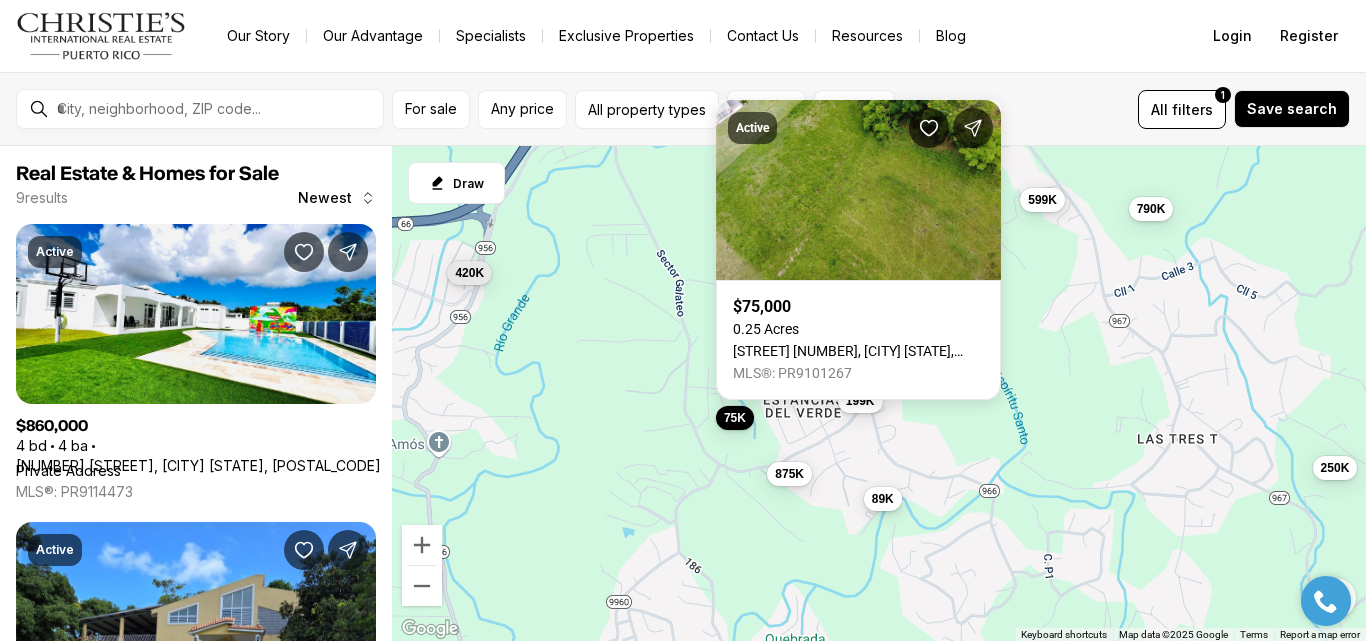 click on "89K" at bounding box center (883, 499) 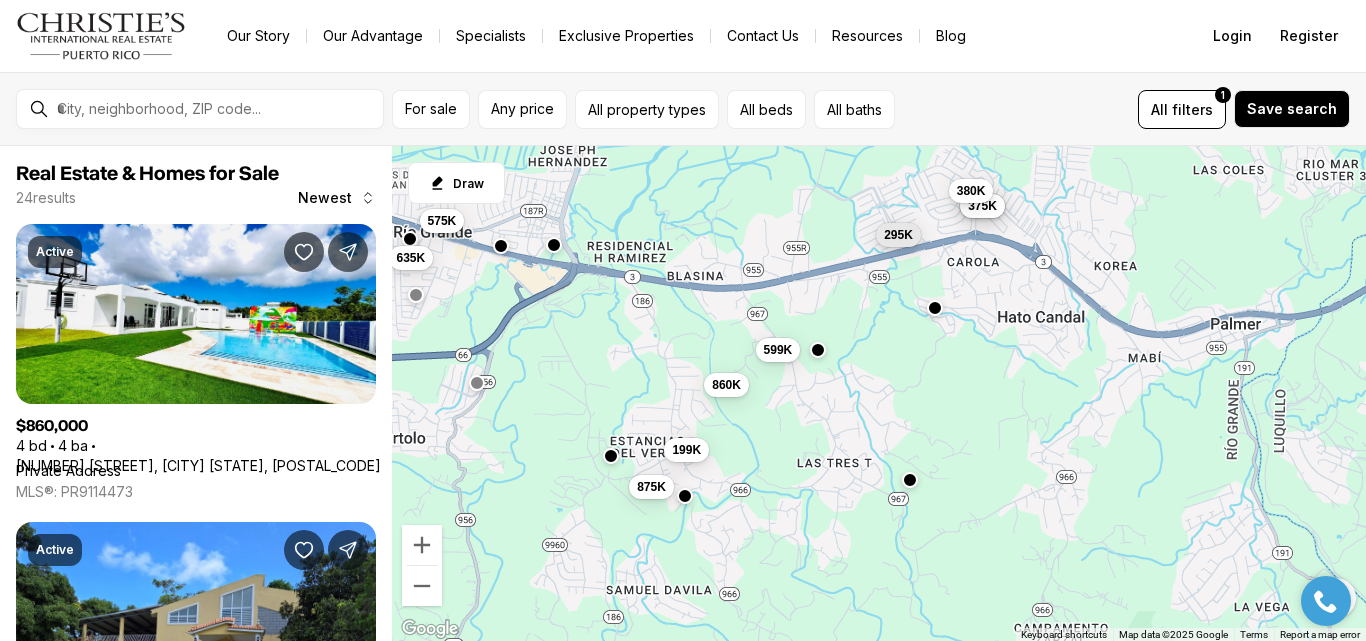 drag, startPoint x: 1184, startPoint y: 518, endPoint x: 832, endPoint y: 496, distance: 352.68683 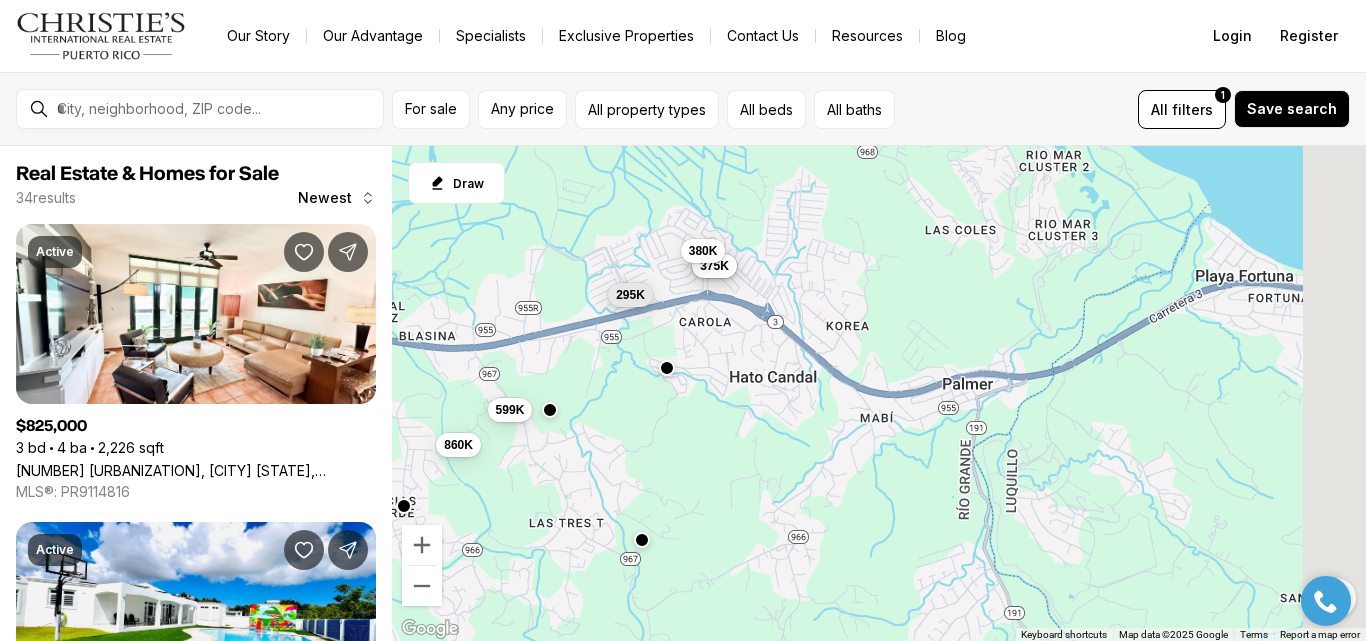 drag, startPoint x: 1014, startPoint y: 435, endPoint x: 687, endPoint y: 528, distance: 339.96765 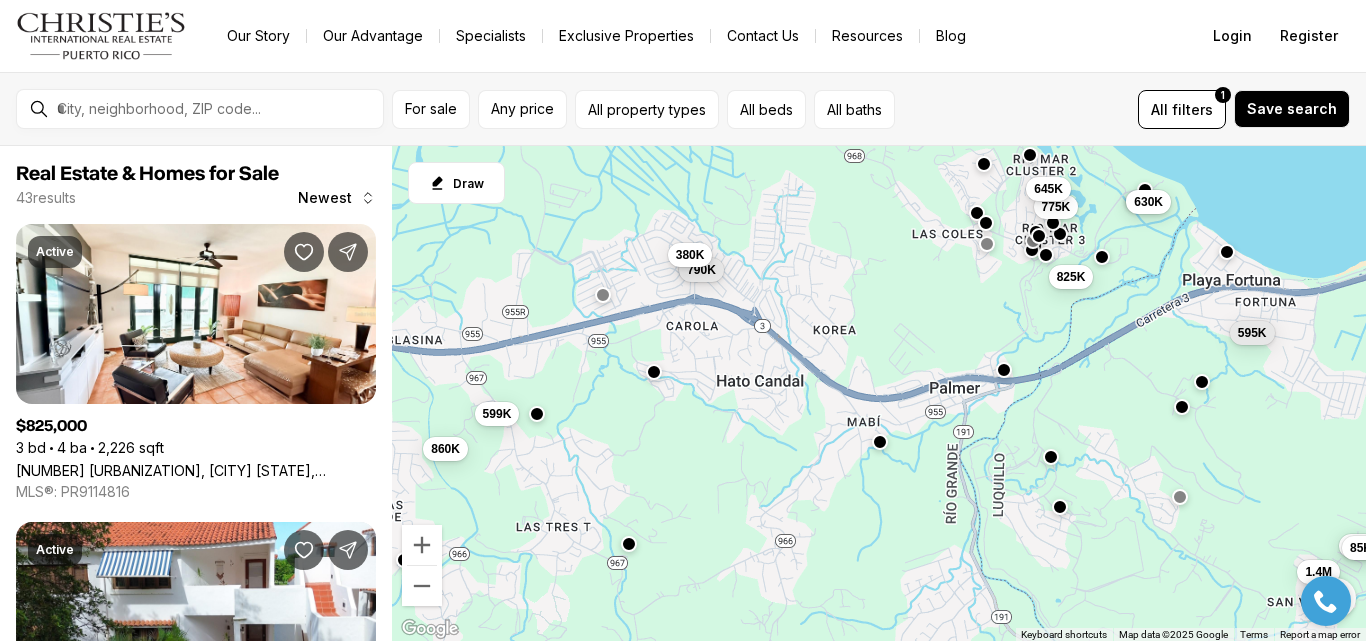click on "630K" at bounding box center [1148, 202] 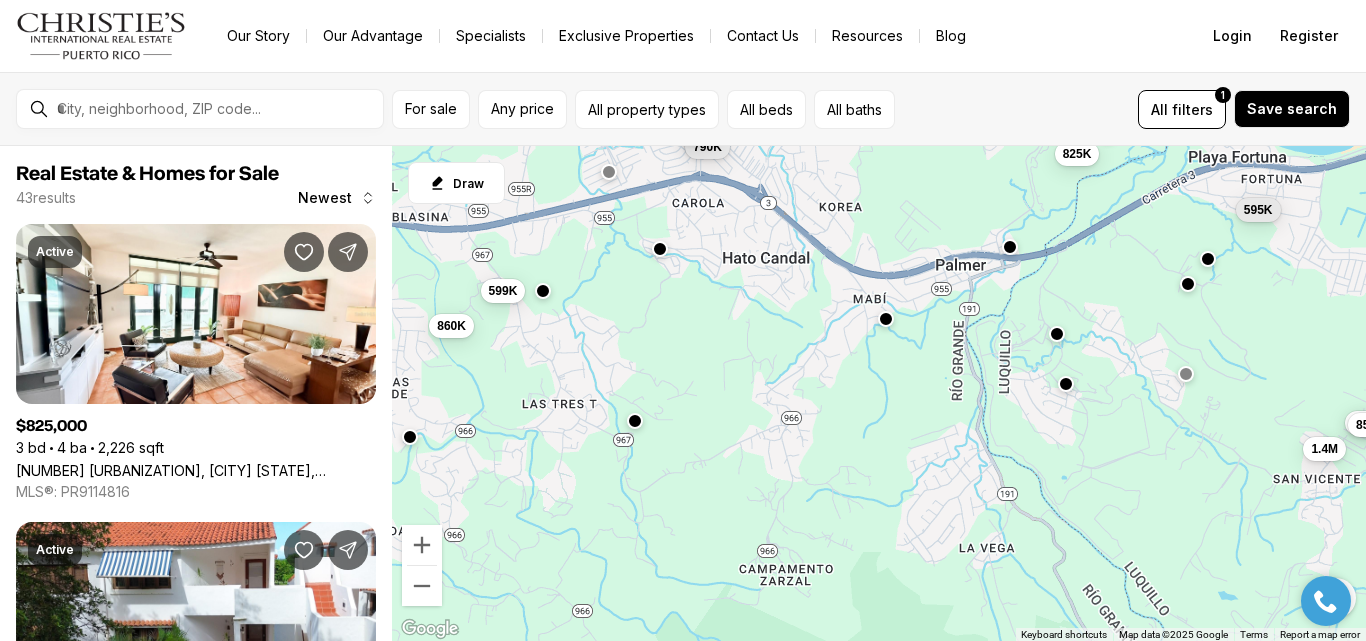 drag, startPoint x: 1105, startPoint y: 505, endPoint x: 1109, endPoint y: 382, distance: 123.065025 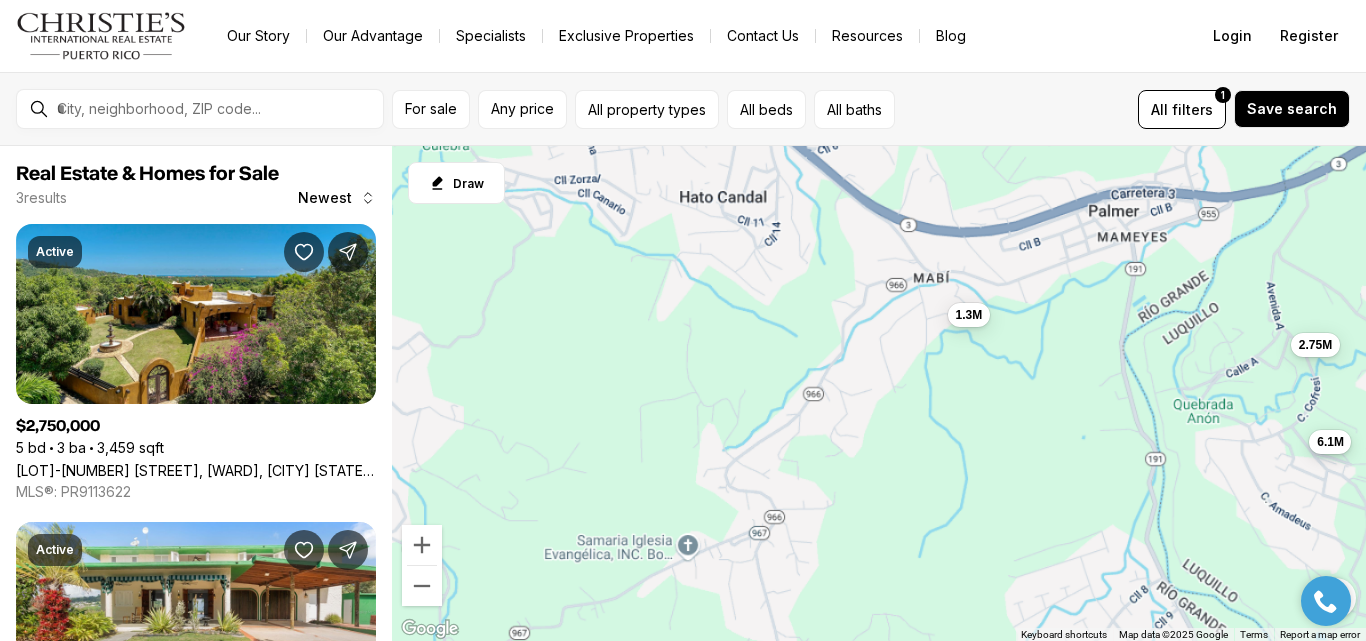 click on "6.1M" at bounding box center [1330, 442] 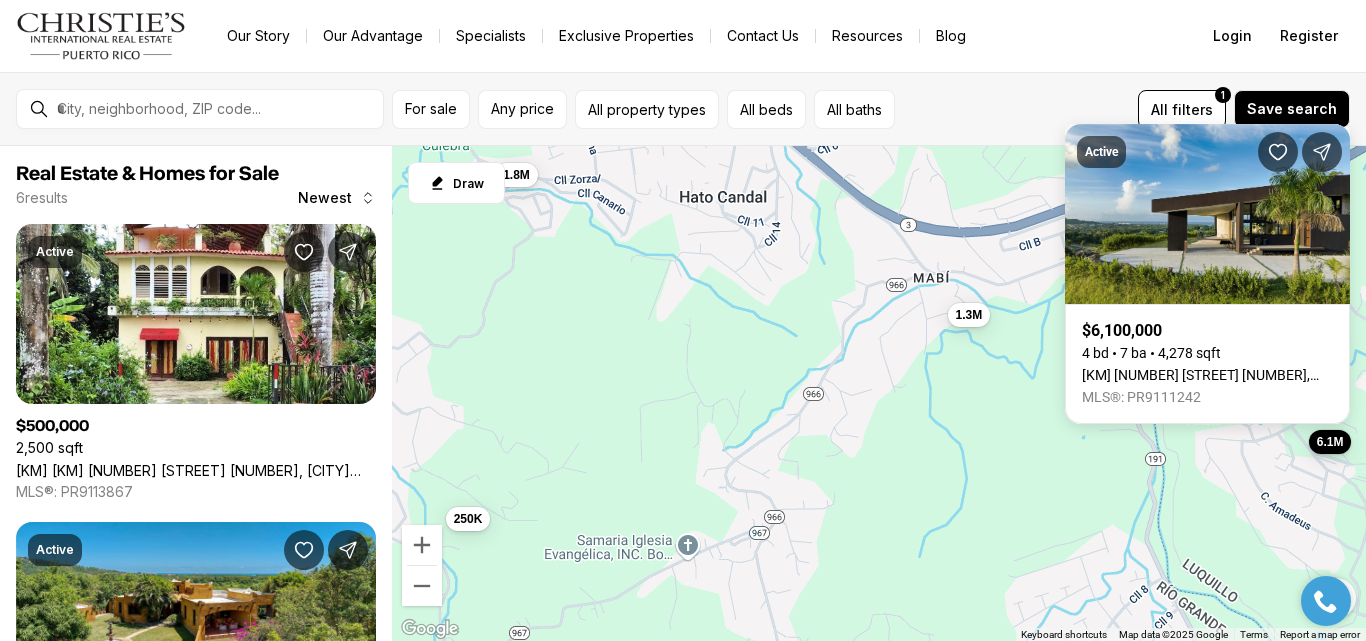 click on "2.75M 1.3M 6.1M 500K 250K 1.8M" at bounding box center (879, 394) 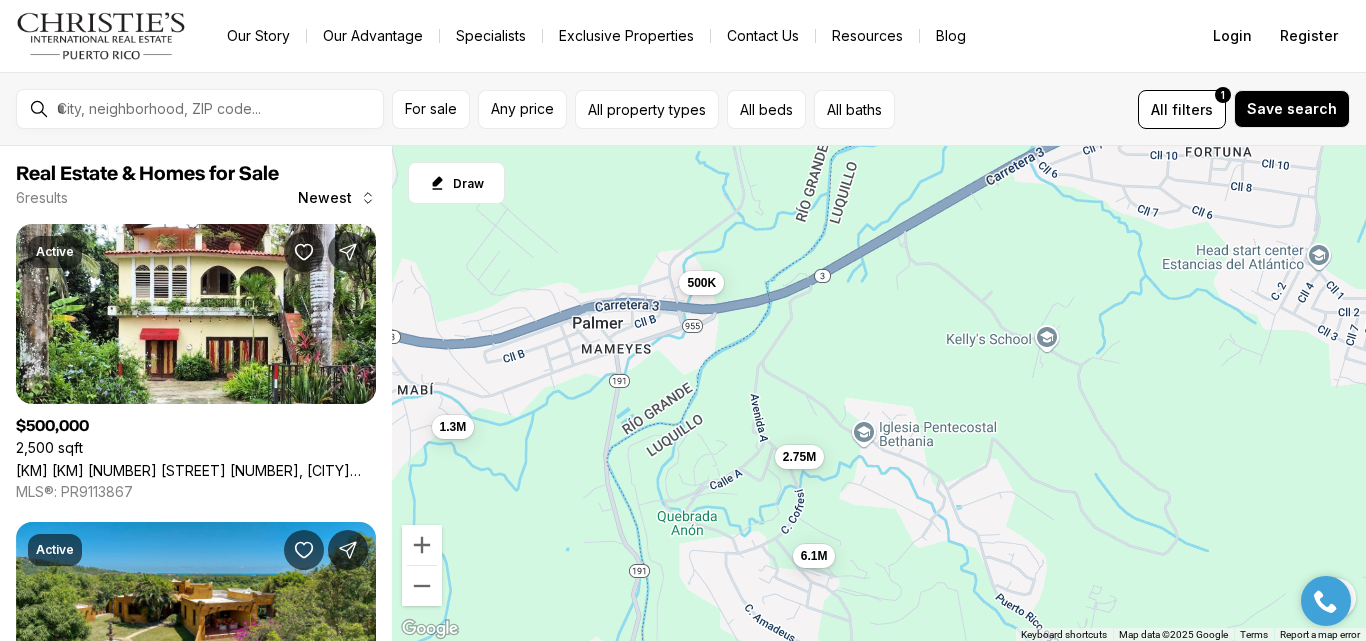 drag, startPoint x: 1217, startPoint y: 373, endPoint x: 699, endPoint y: 485, distance: 529.9698 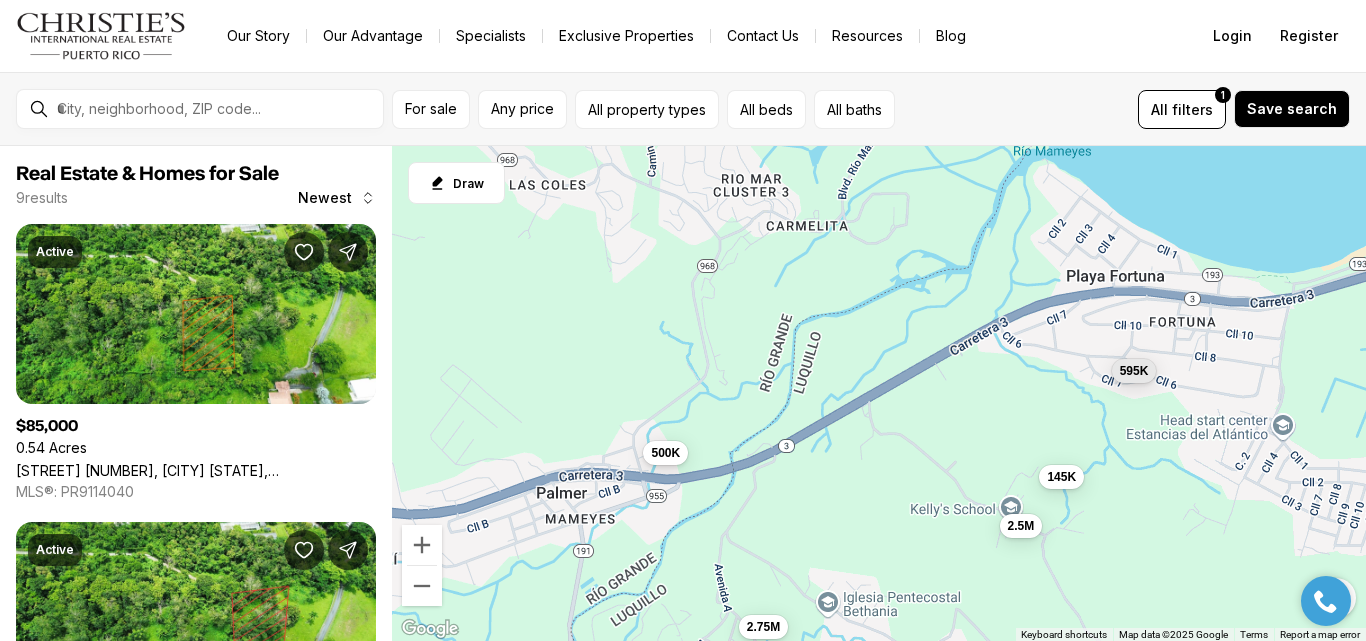 drag, startPoint x: 975, startPoint y: 272, endPoint x: 1012, endPoint y: 445, distance: 176.91241 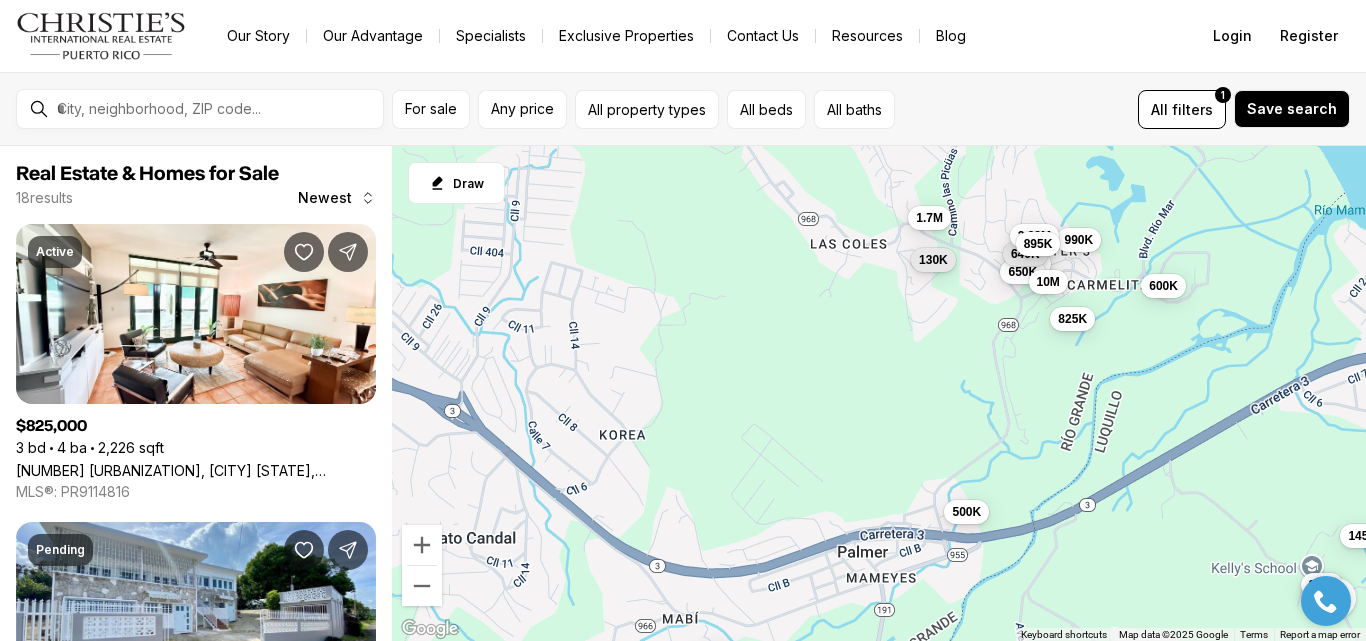 drag, startPoint x: 1041, startPoint y: 373, endPoint x: 1042, endPoint y: 429, distance: 56.008926 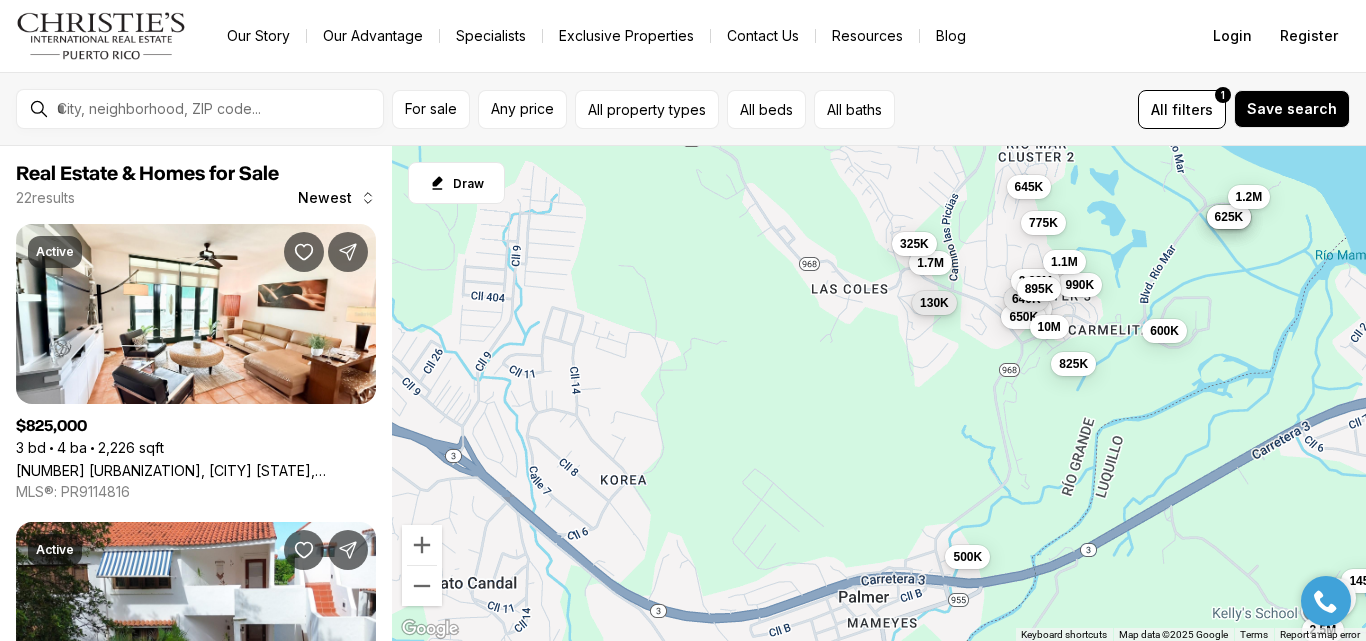 click on "130K" at bounding box center (934, 303) 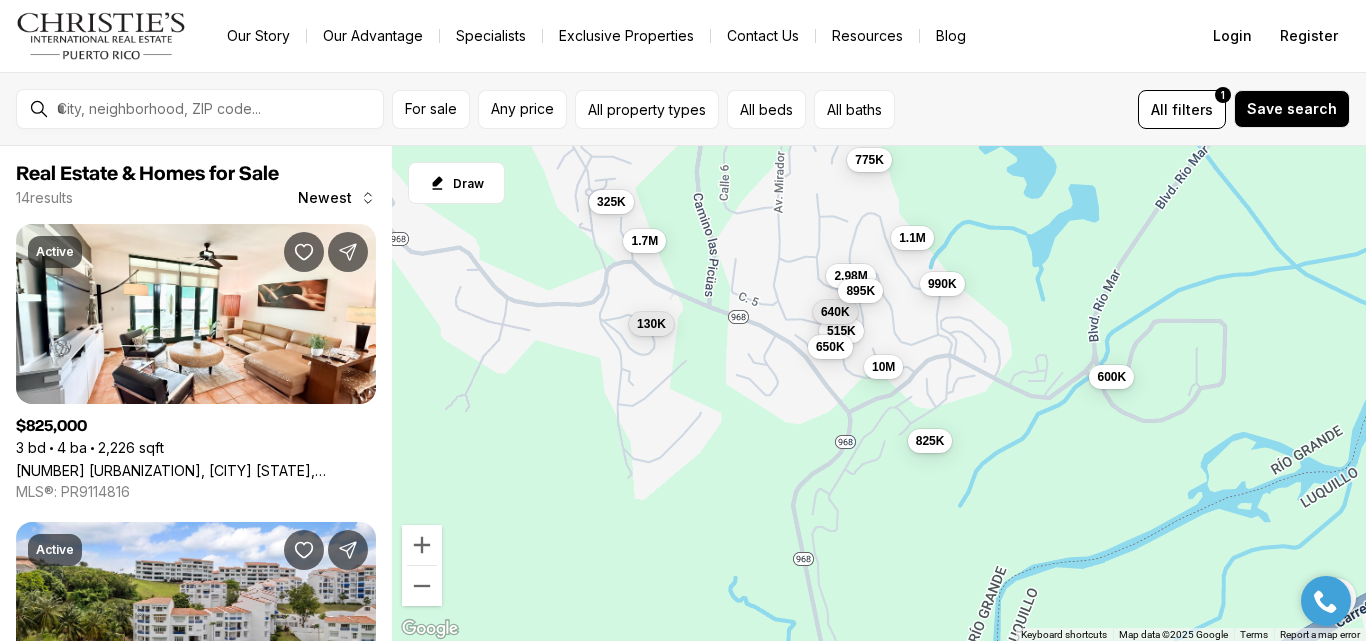 drag, startPoint x: 675, startPoint y: 381, endPoint x: 1068, endPoint y: 405, distance: 393.73215 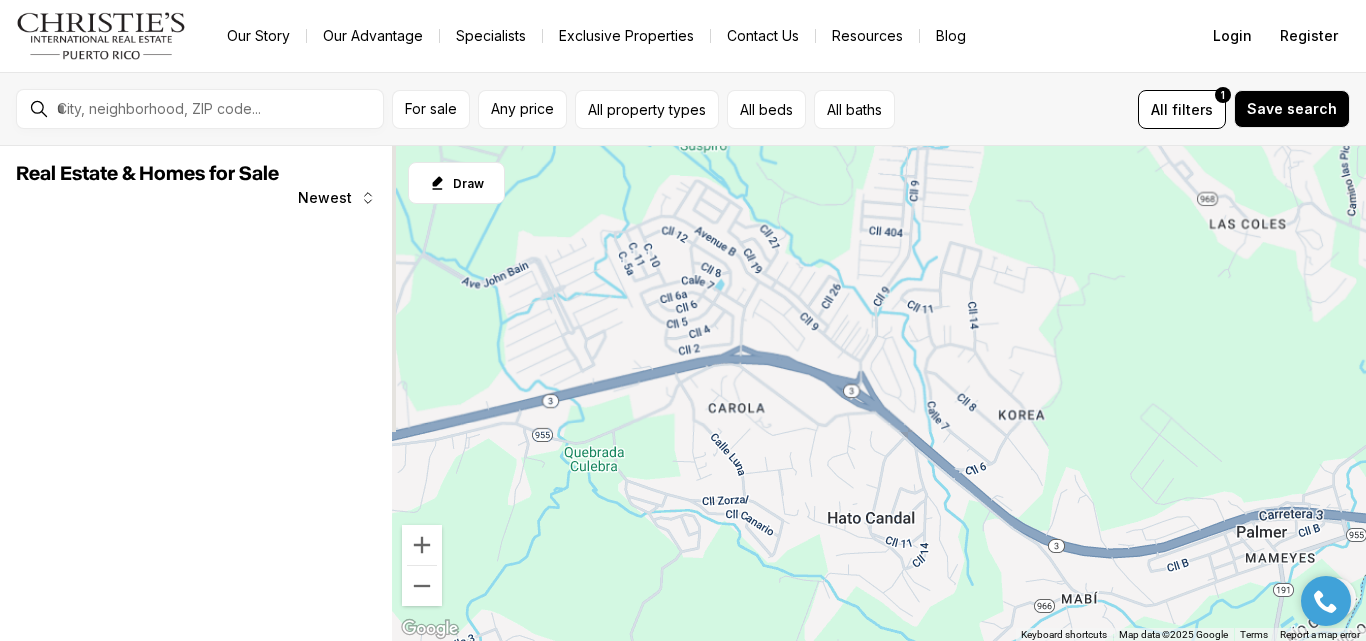 drag, startPoint x: 929, startPoint y: 423, endPoint x: 963, endPoint y: 264, distance: 162.59459 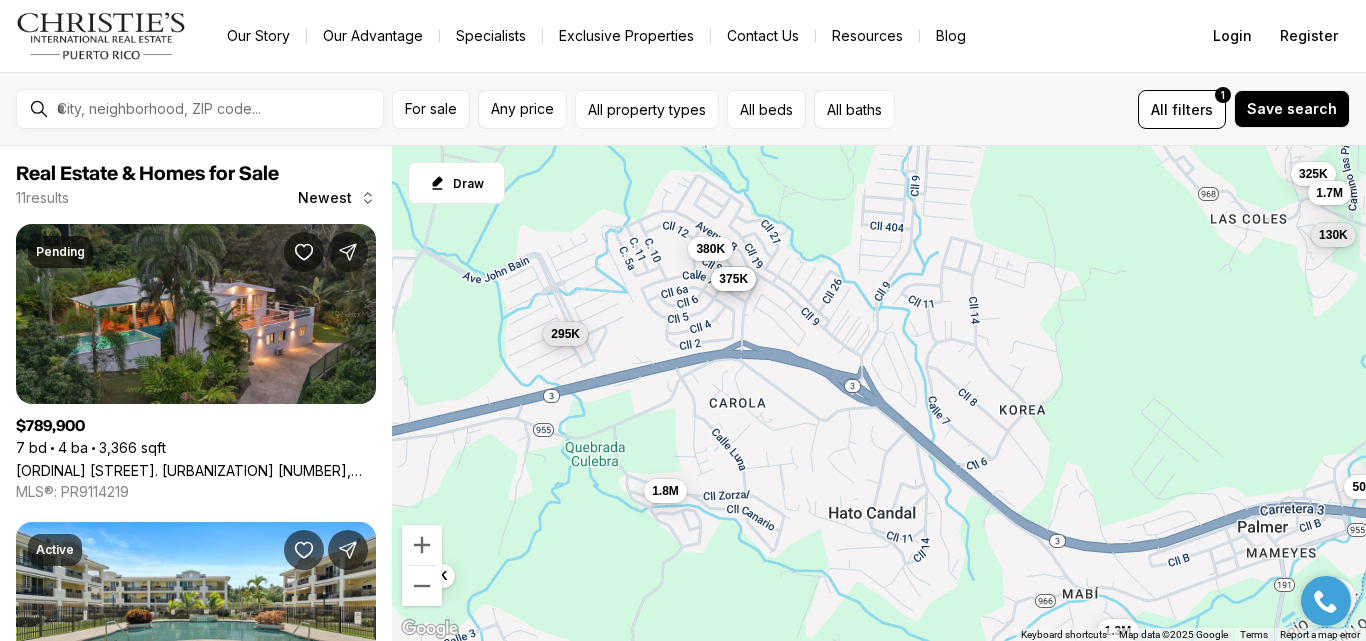 click on "295K" at bounding box center [565, 334] 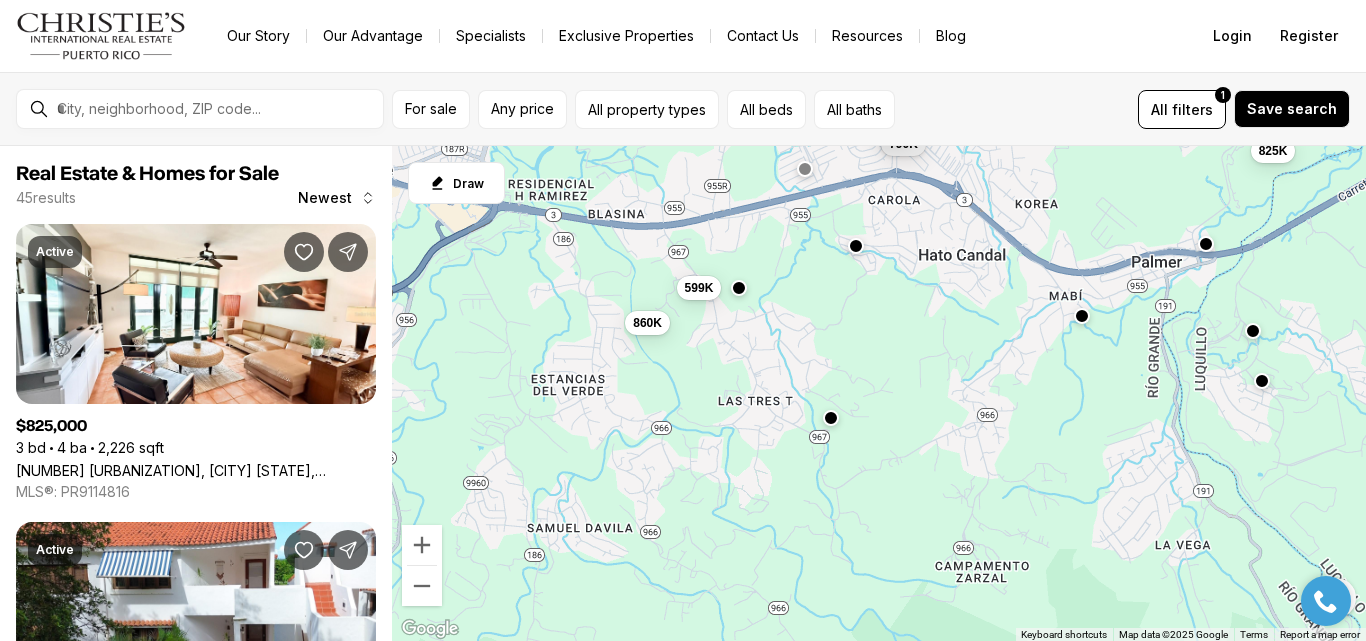 drag, startPoint x: 639, startPoint y: 425, endPoint x: 875, endPoint y: 262, distance: 286.81876 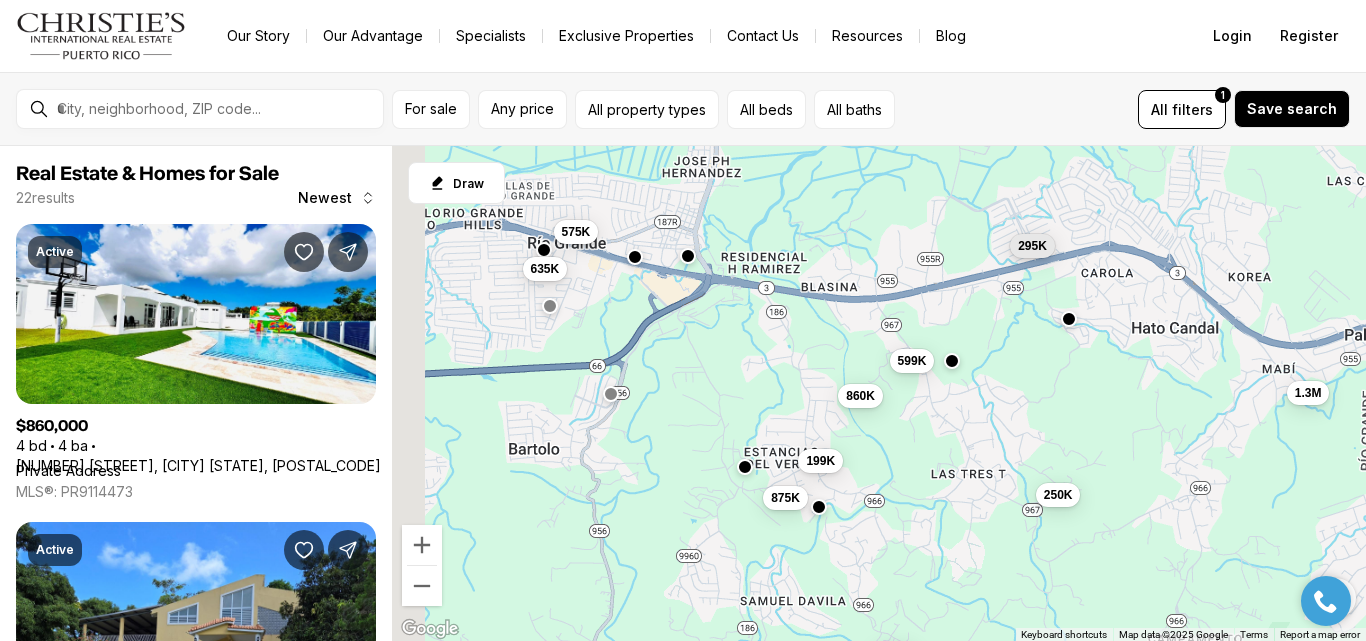 drag, startPoint x: 560, startPoint y: 270, endPoint x: 944, endPoint y: 412, distance: 409.4142 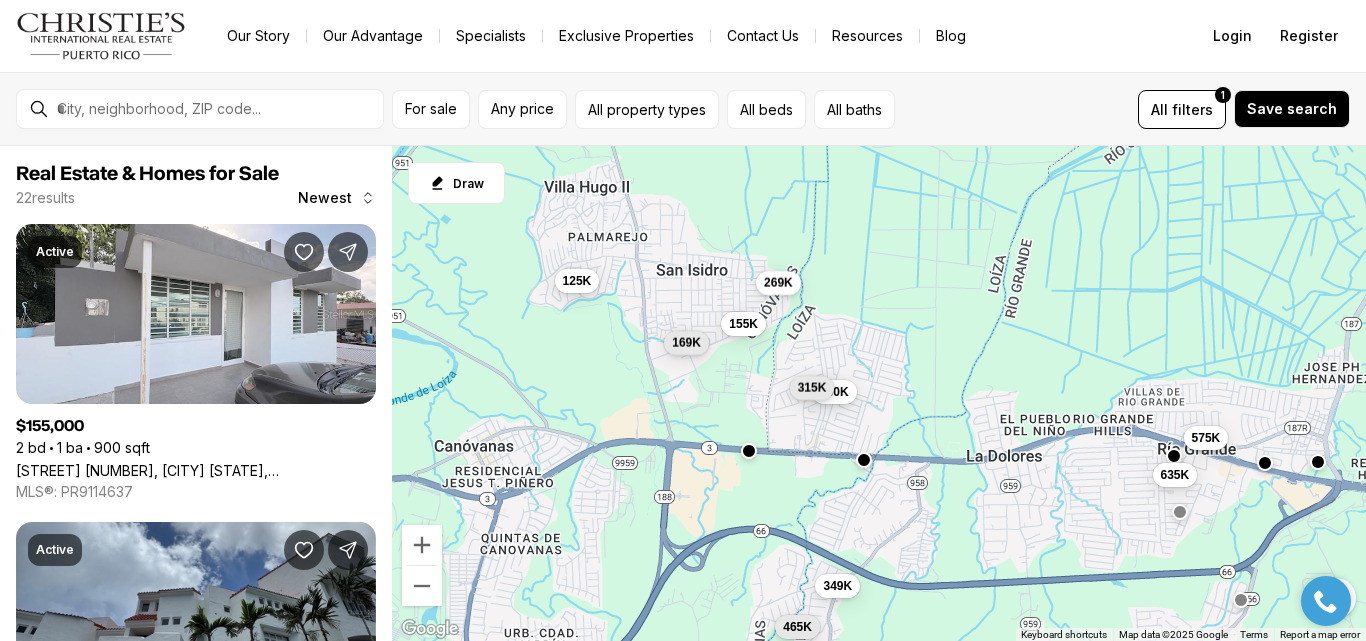 drag, startPoint x: 783, startPoint y: 405, endPoint x: 840, endPoint y: 496, distance: 107.37784 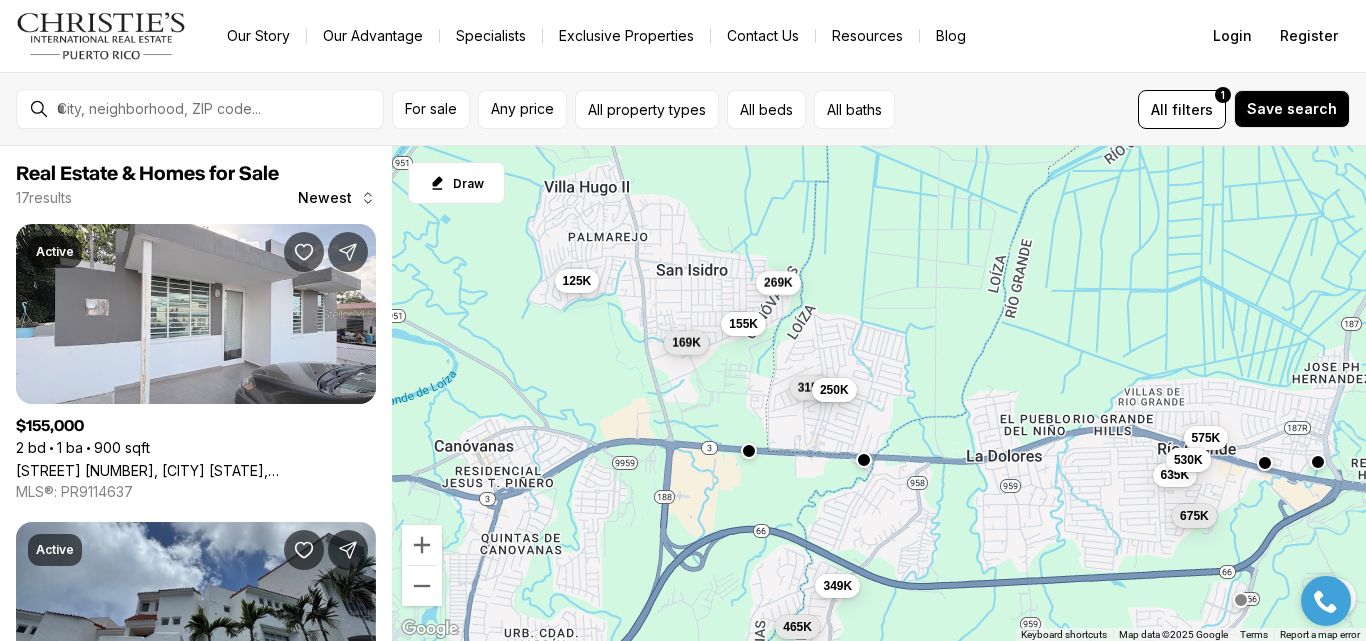 click on "250K" at bounding box center (834, 390) 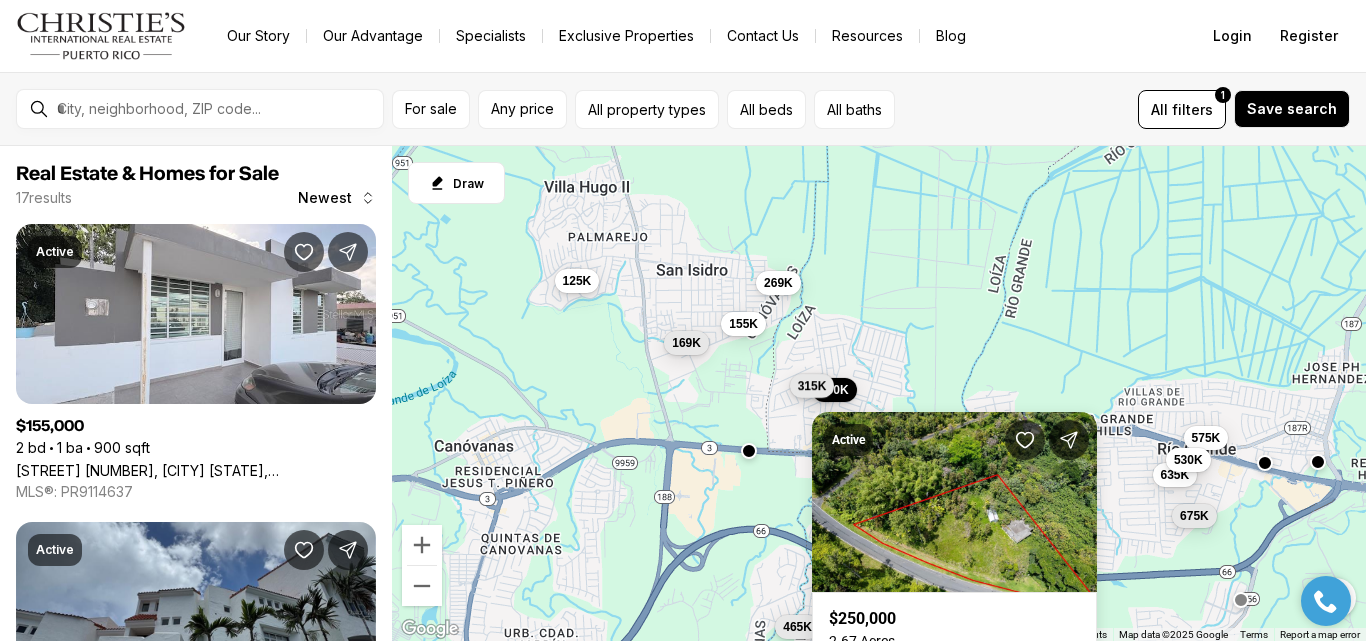 click on "315K" at bounding box center (812, 386) 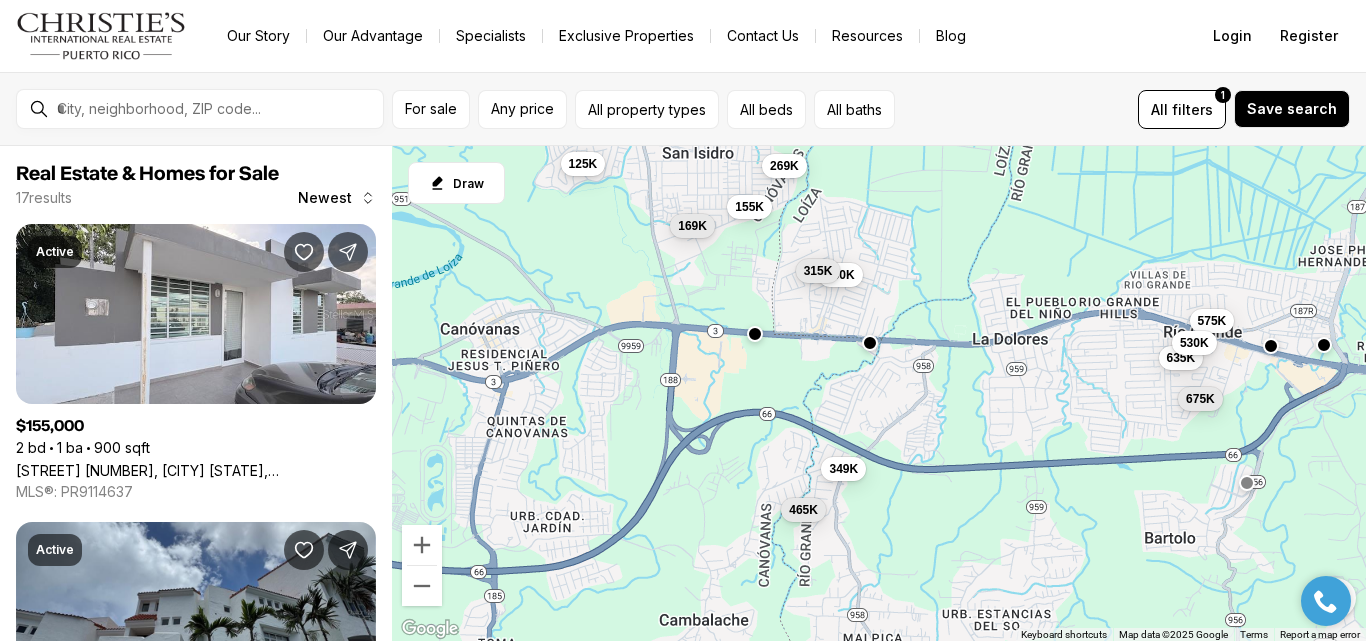 drag, startPoint x: 708, startPoint y: 458, endPoint x: 713, endPoint y: 341, distance: 117.10679 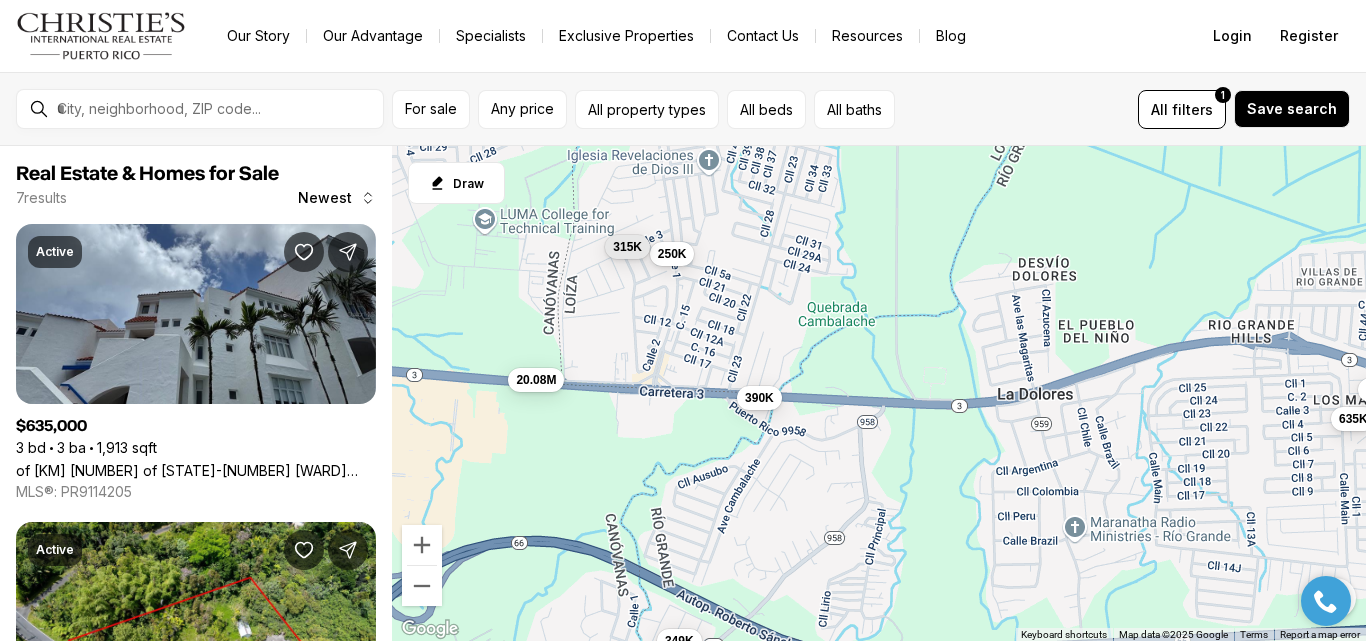 click on "390K" at bounding box center [759, 398] 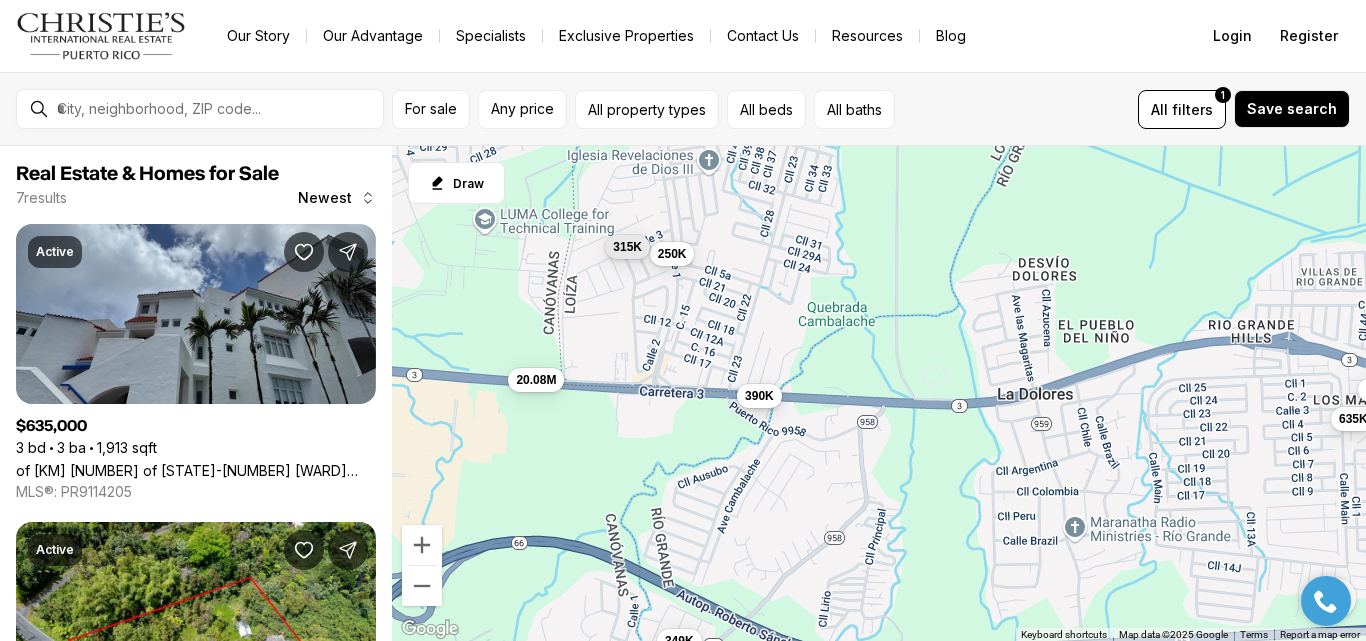 click on "390K" at bounding box center (759, 396) 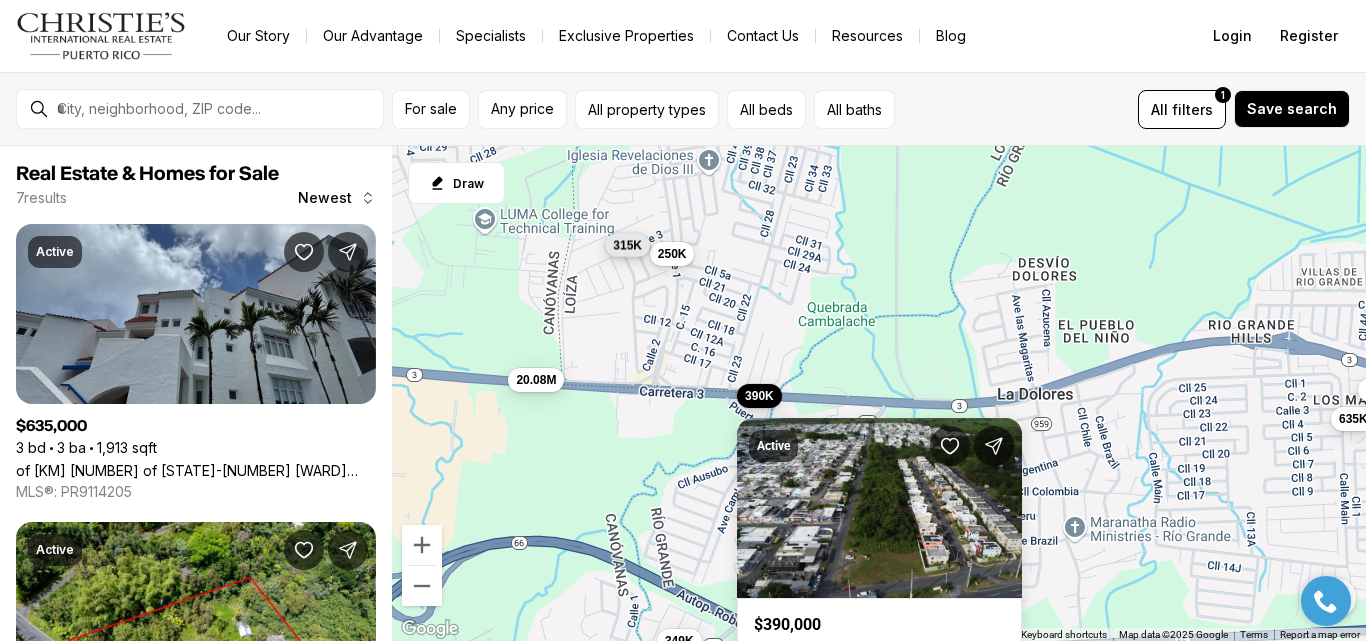 click on "315K" at bounding box center [627, 245] 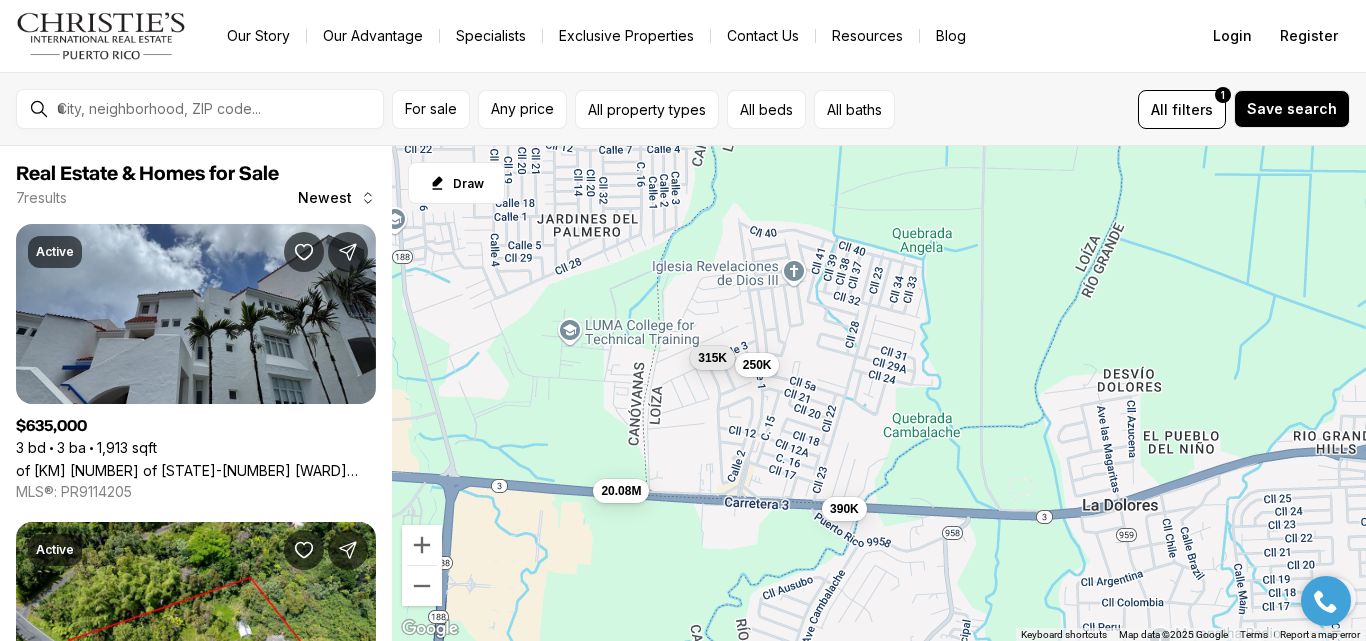 drag, startPoint x: 760, startPoint y: 221, endPoint x: 850, endPoint y: 340, distance: 149.2012 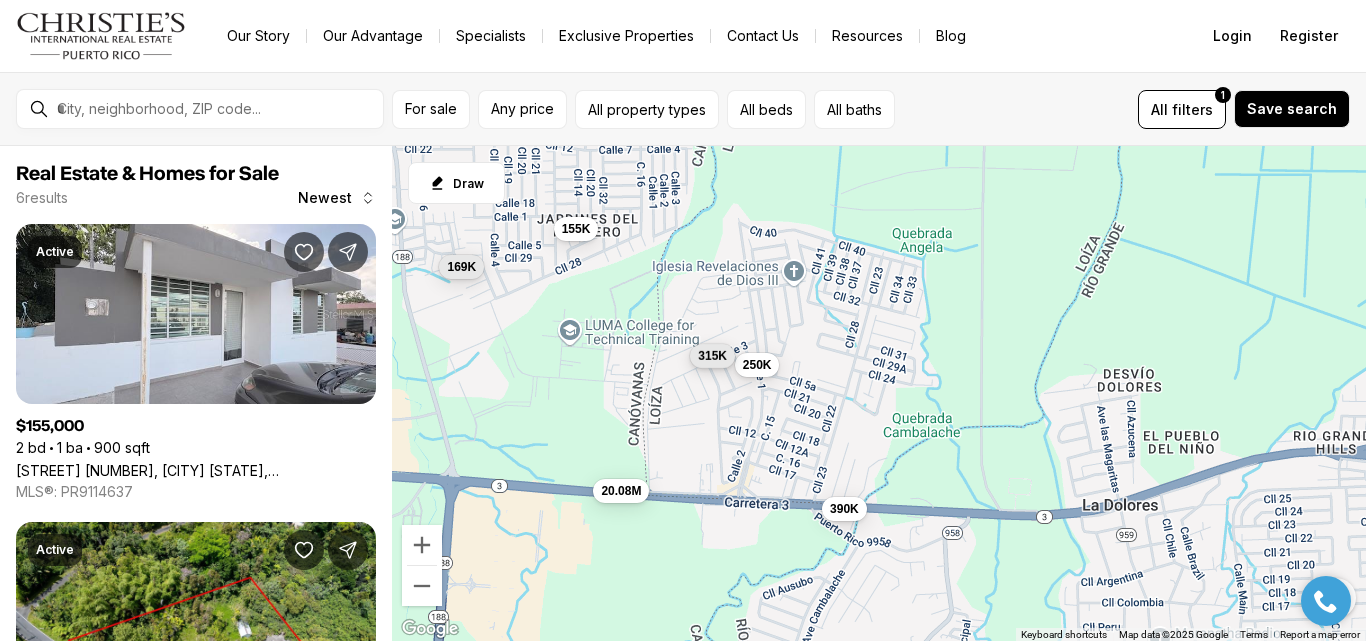 click on "315K" at bounding box center (712, 356) 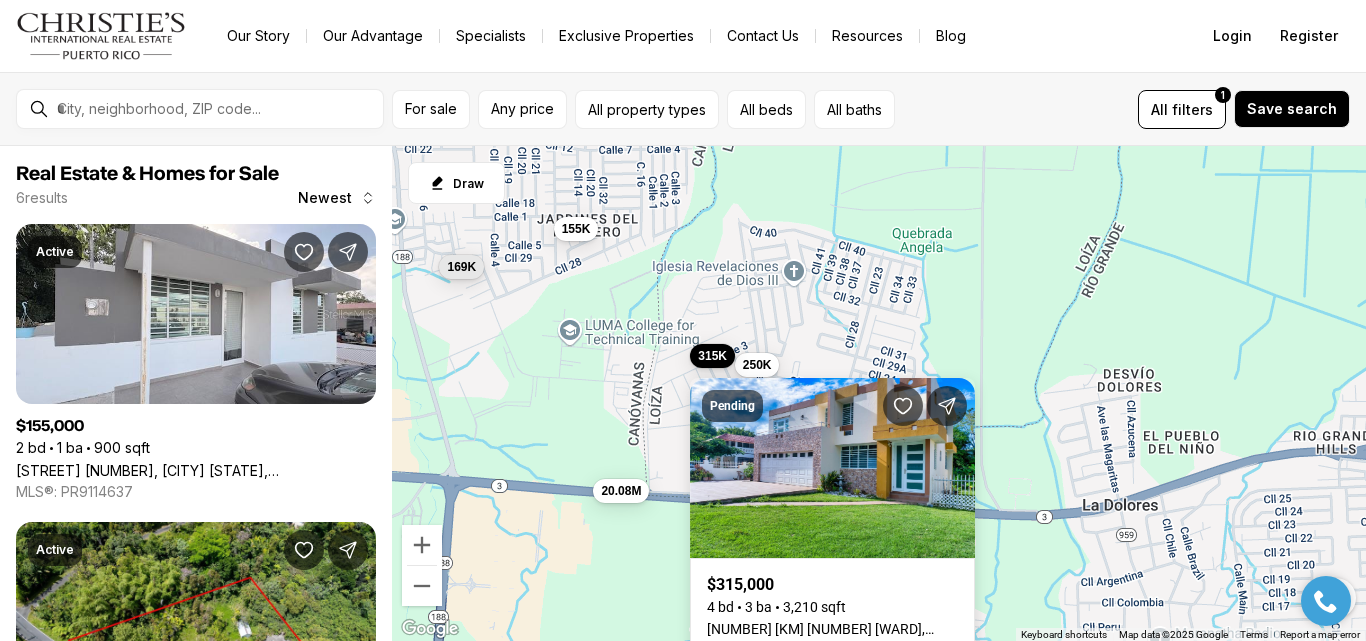 click on "[NUMBER] [STREET] [NEIGHBORHOOD], [CITY], [STATE], [POSTAL_CODE]" at bounding box center (832, 629) 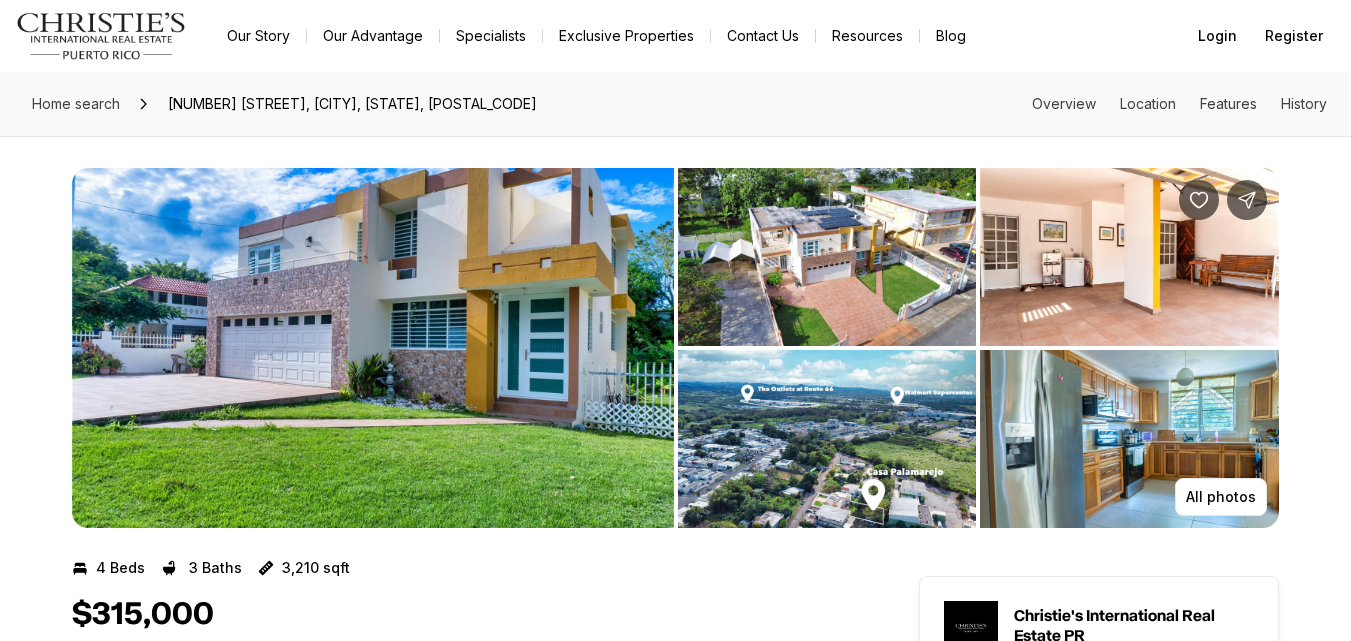 scroll, scrollTop: 0, scrollLeft: 0, axis: both 